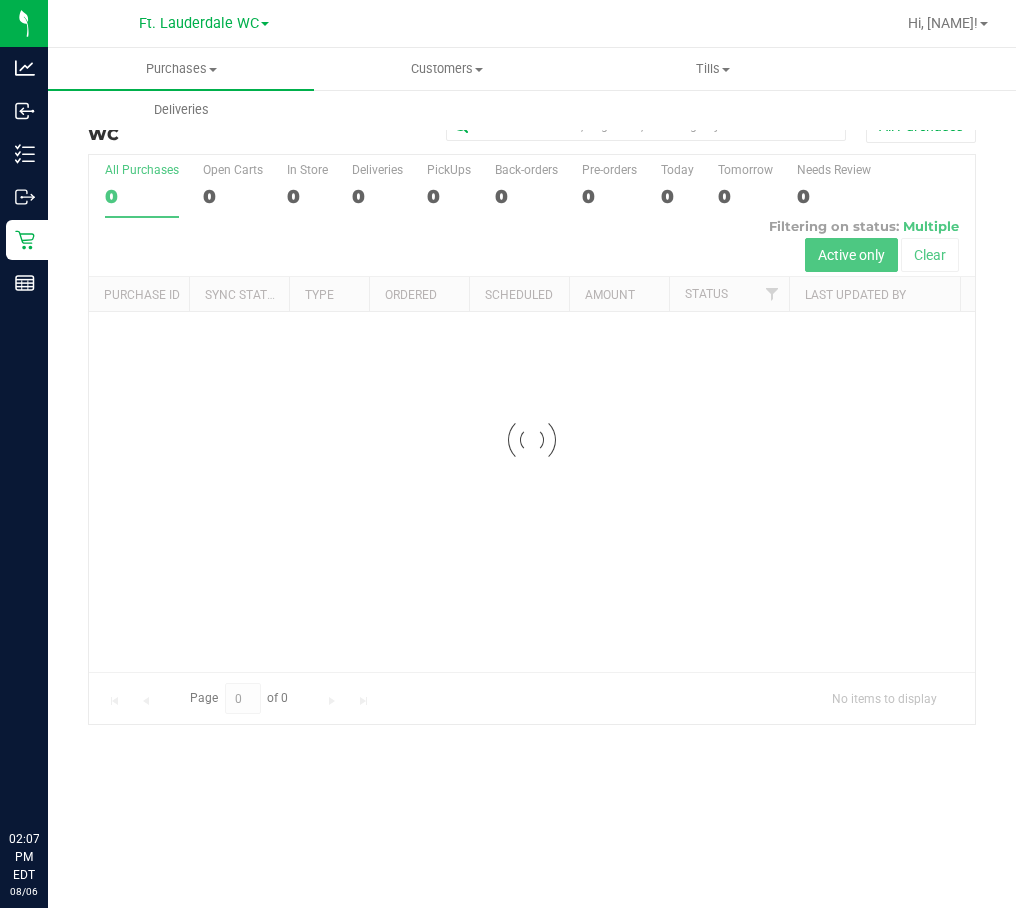 scroll, scrollTop: 0, scrollLeft: 0, axis: both 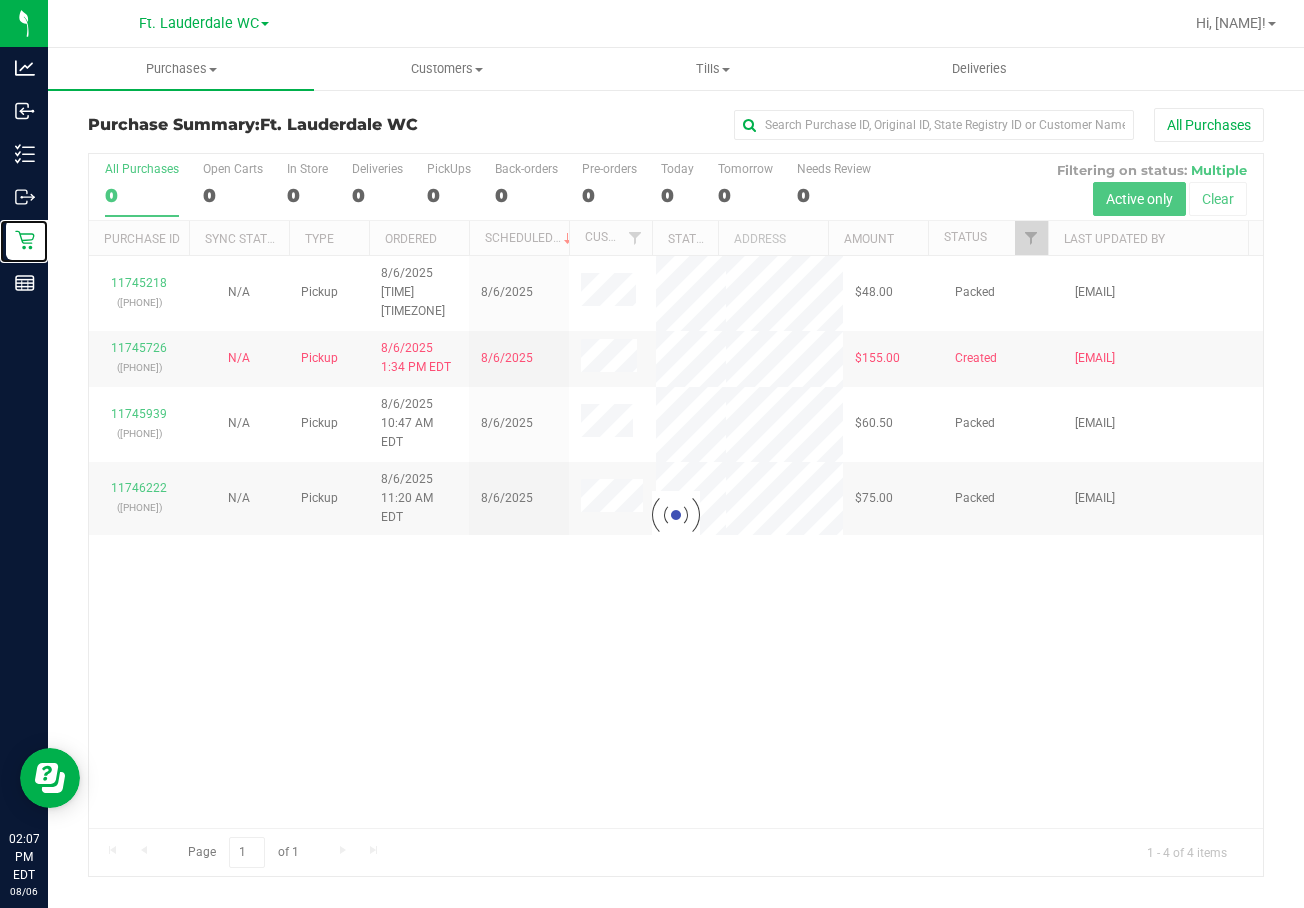 click at bounding box center (676, 515) 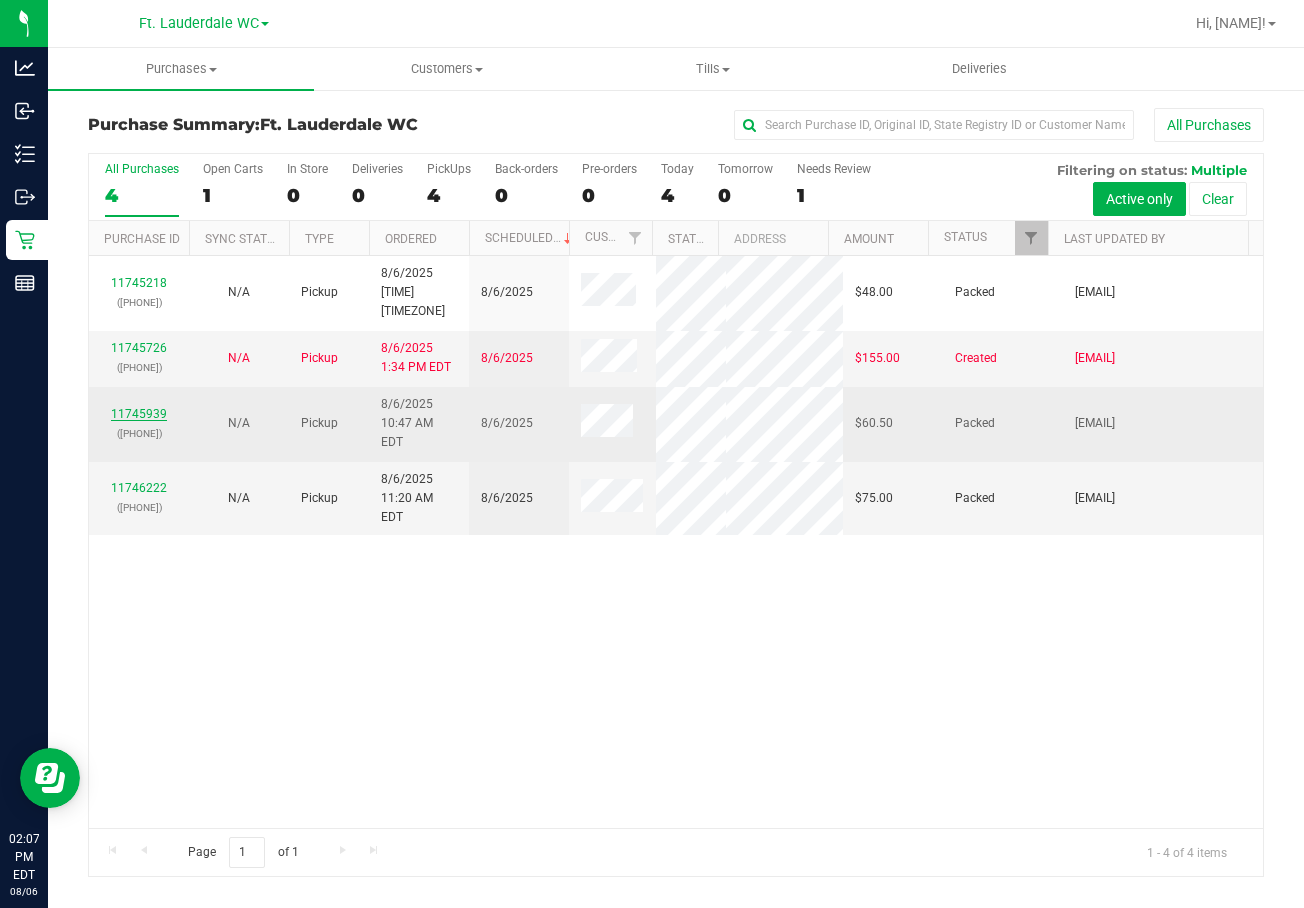 click on "11745939" at bounding box center (139, 414) 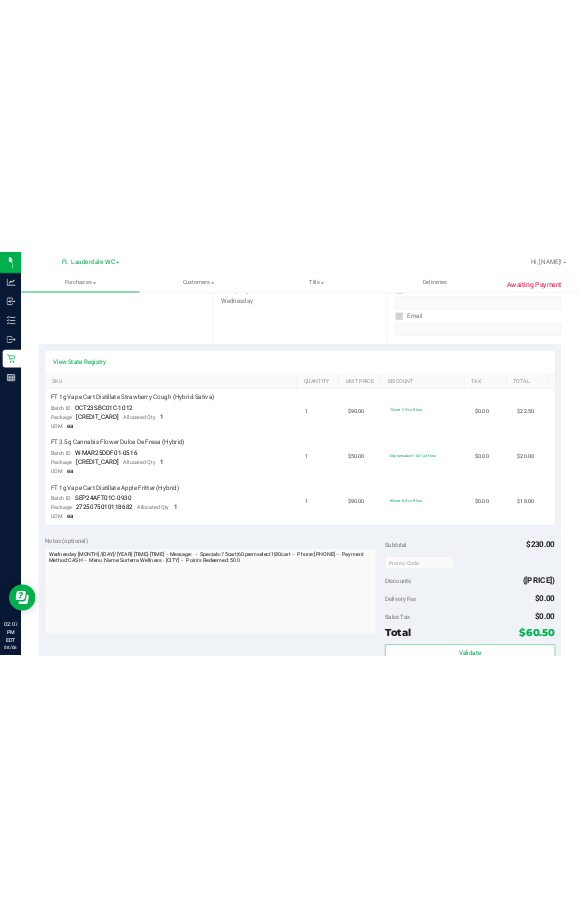 scroll, scrollTop: 445, scrollLeft: 0, axis: vertical 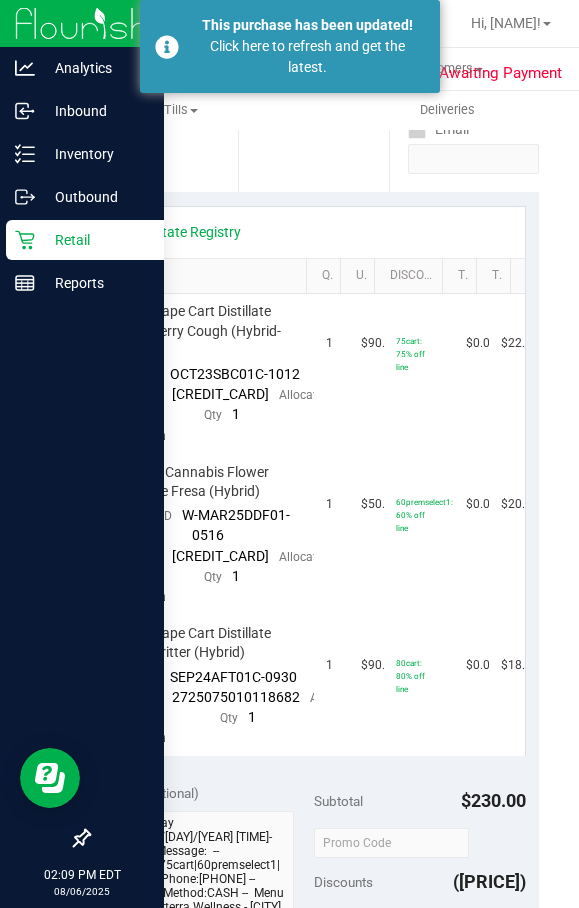 click 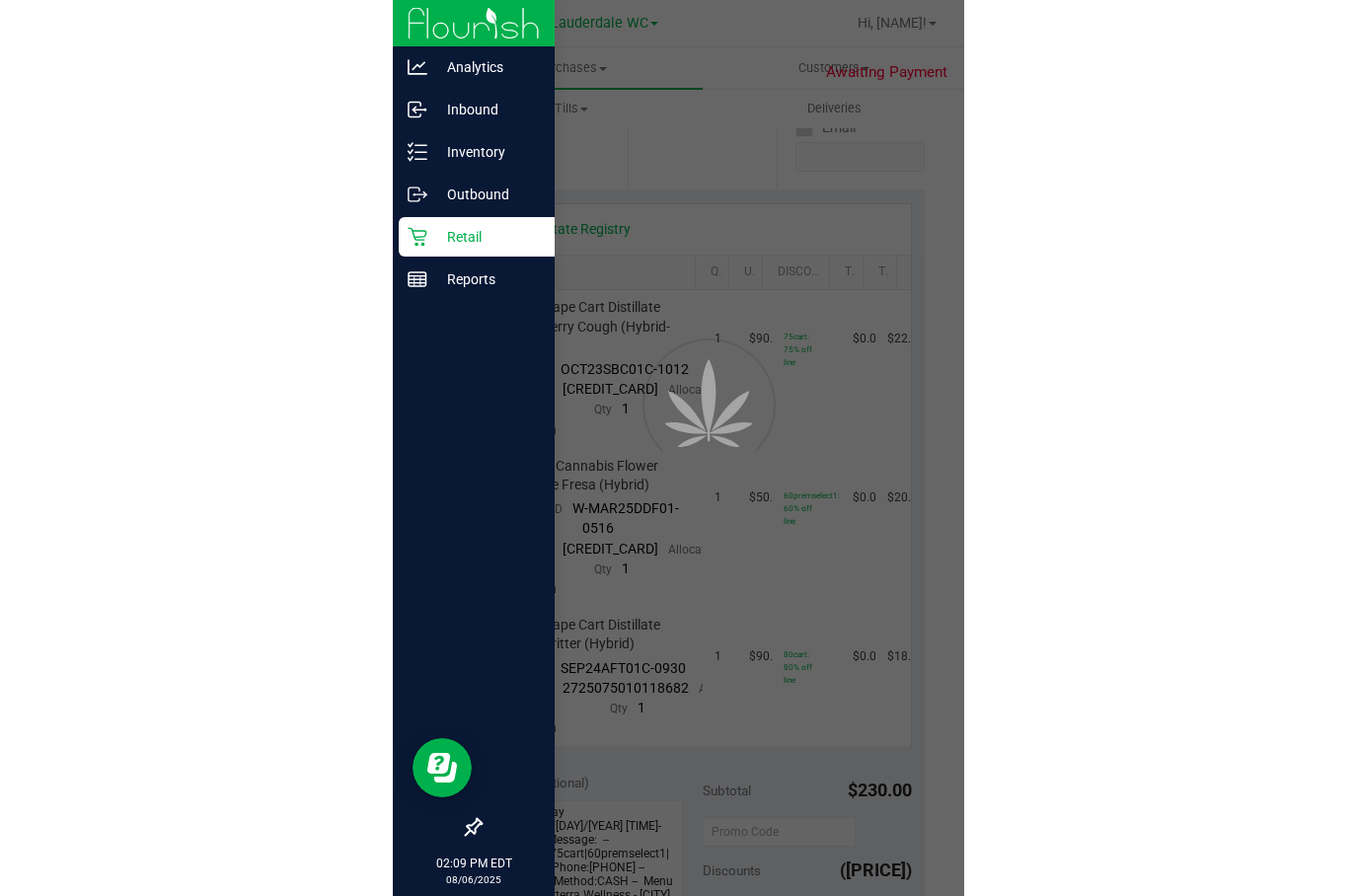 scroll, scrollTop: 0, scrollLeft: 0, axis: both 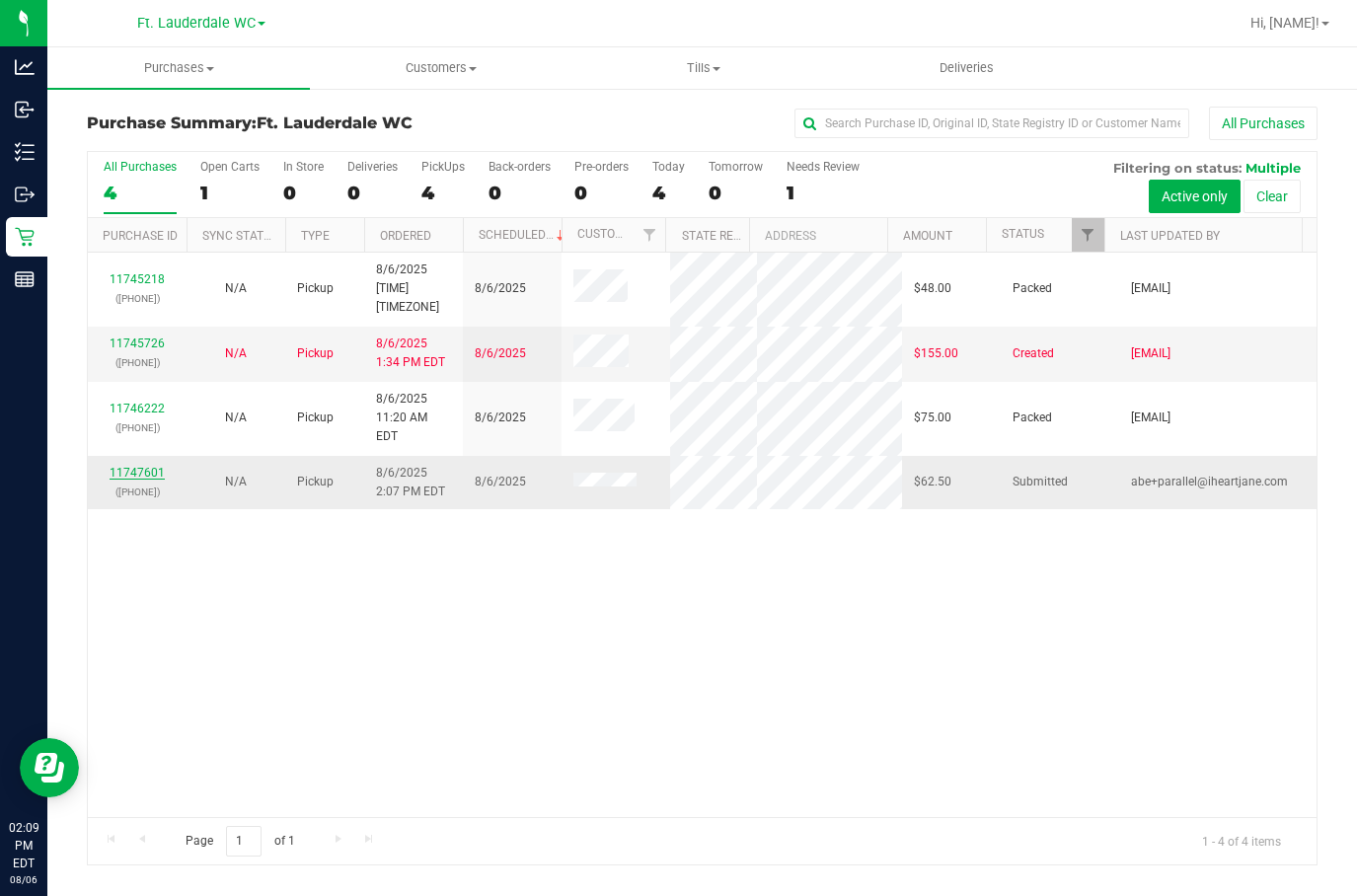 click on "11747601" at bounding box center [137, 473] 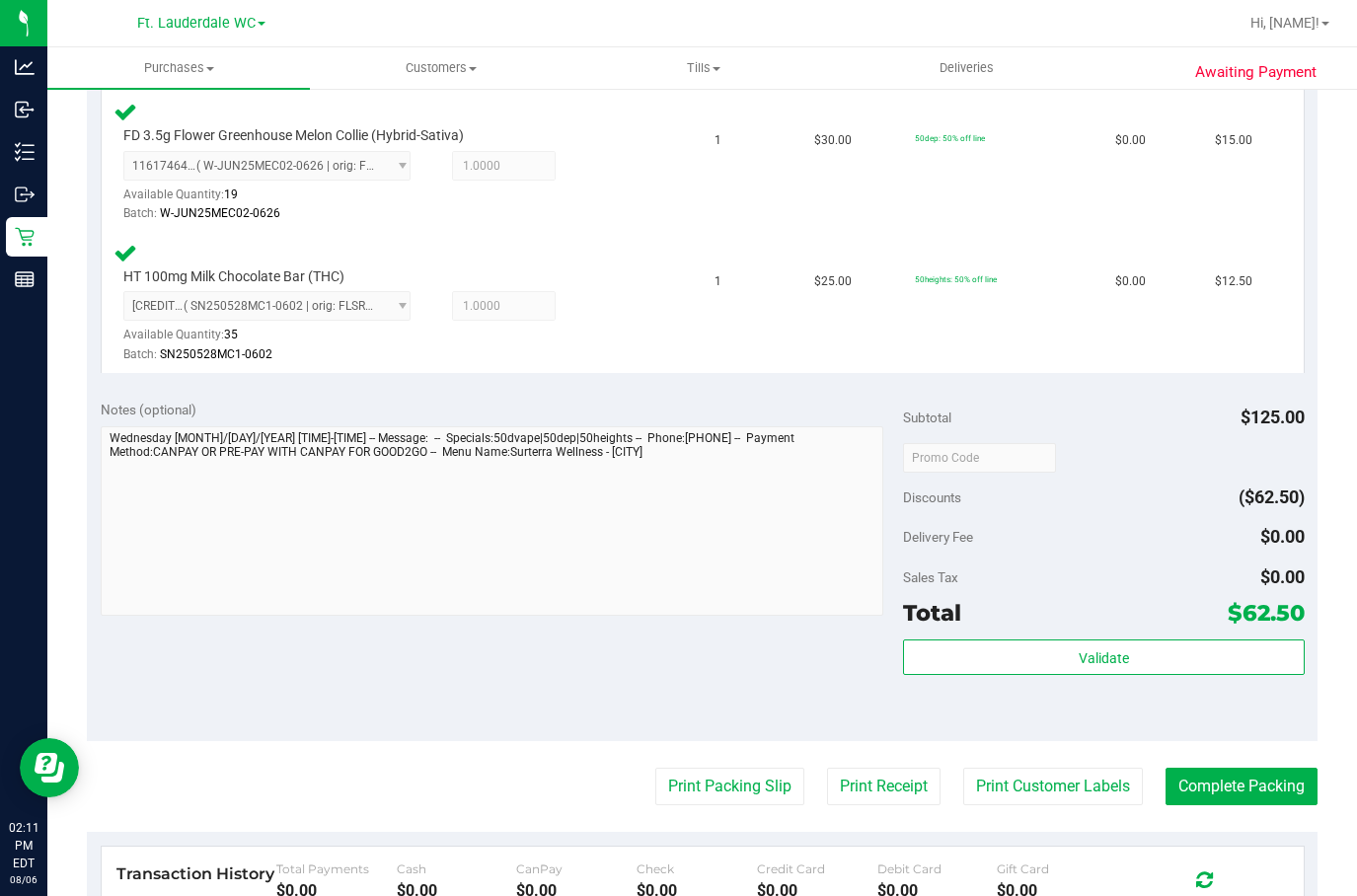 scroll, scrollTop: 683, scrollLeft: 0, axis: vertical 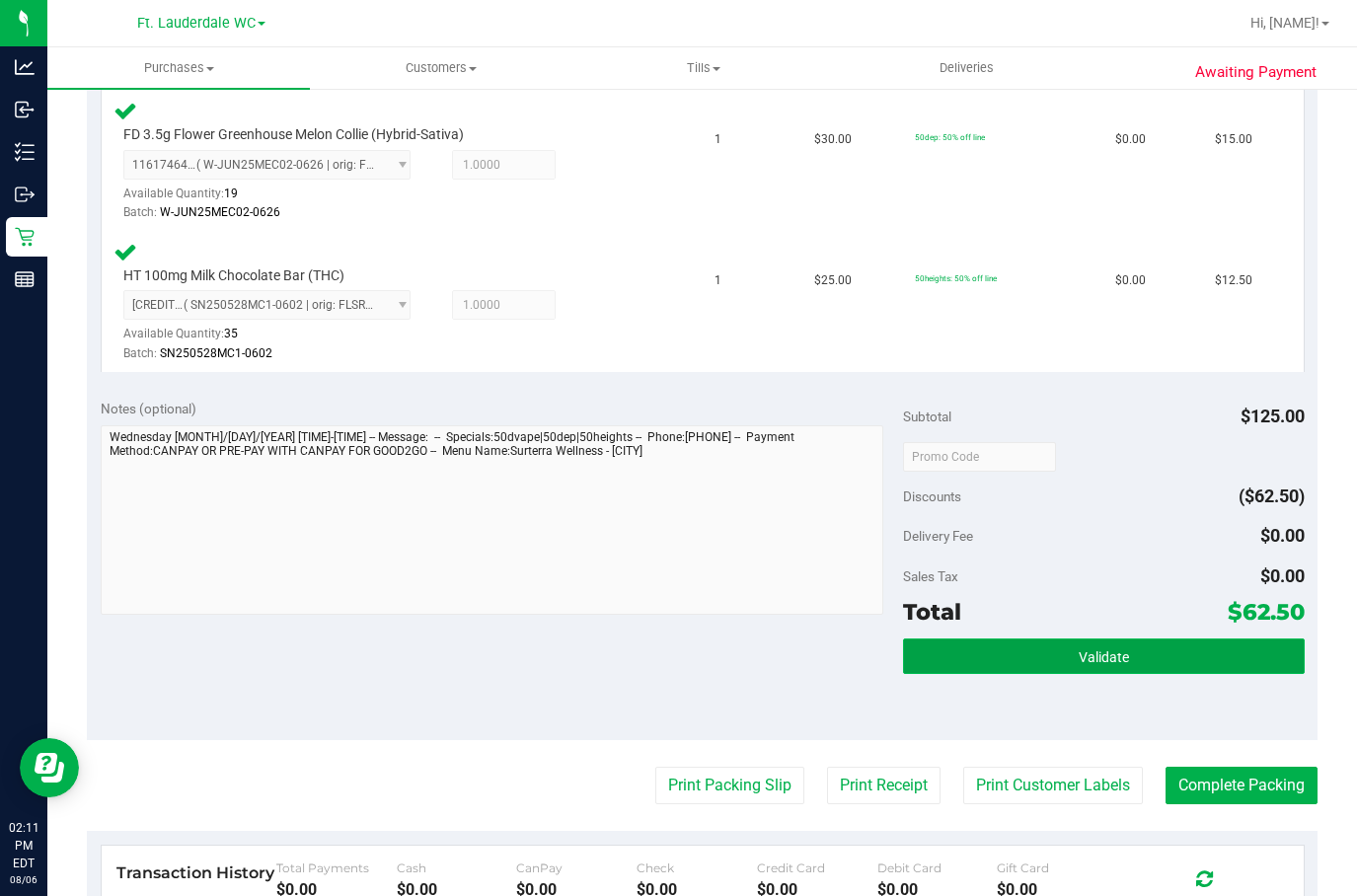 click on "Validate" at bounding box center (1103, 656) 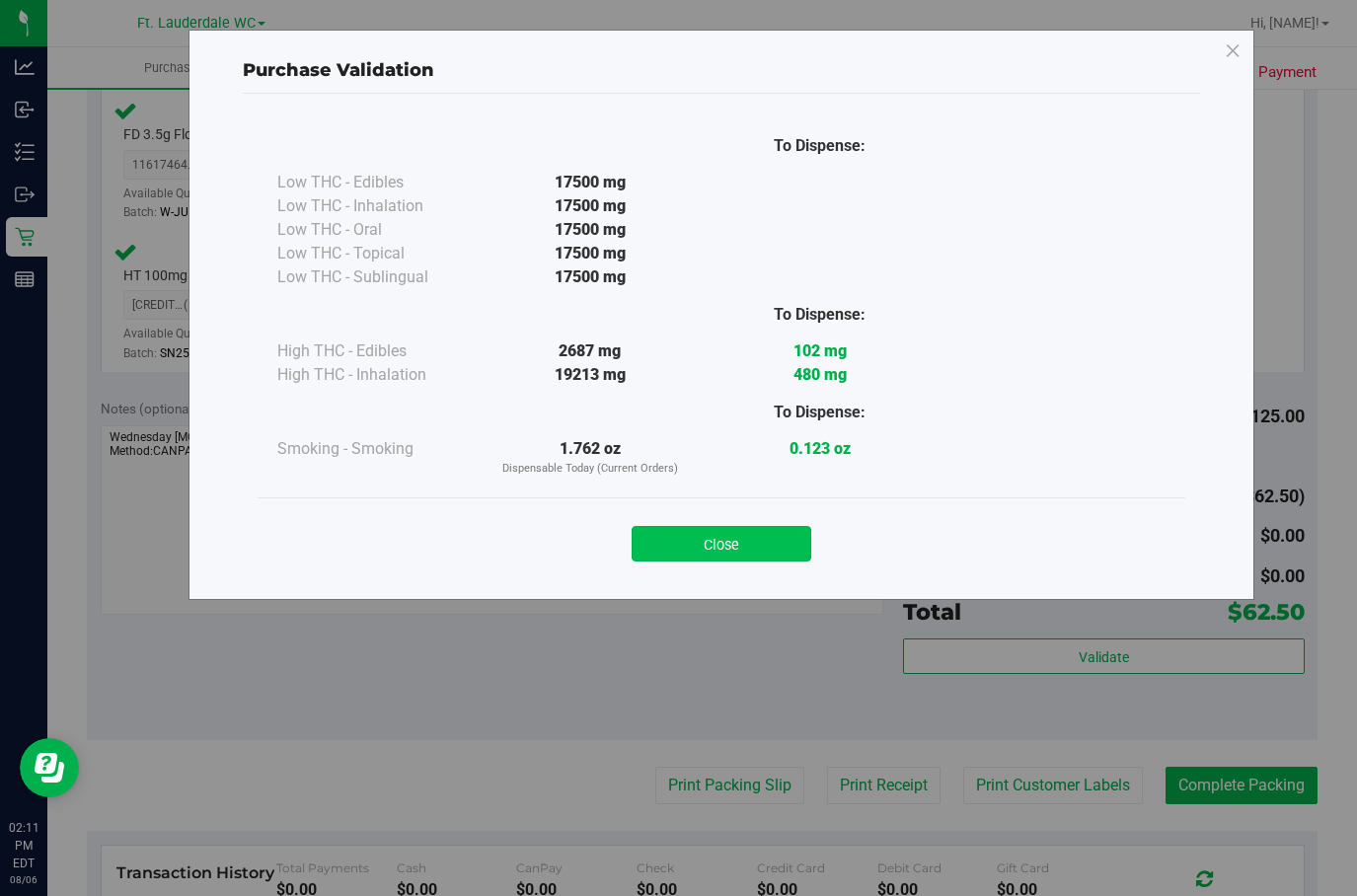 click on "Close" at bounding box center (721, 544) 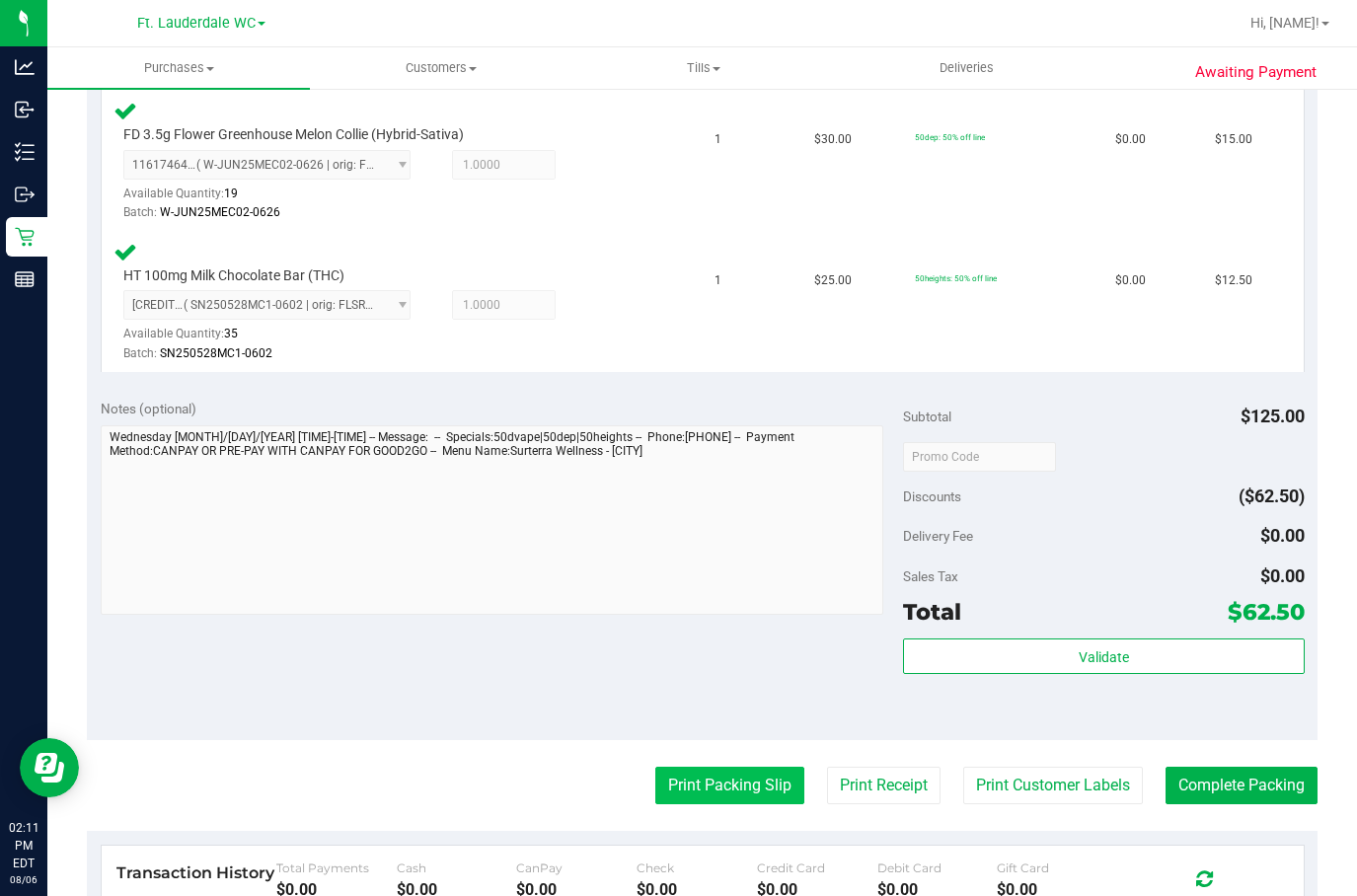 click on "Print Packing Slip" at bounding box center (729, 785) 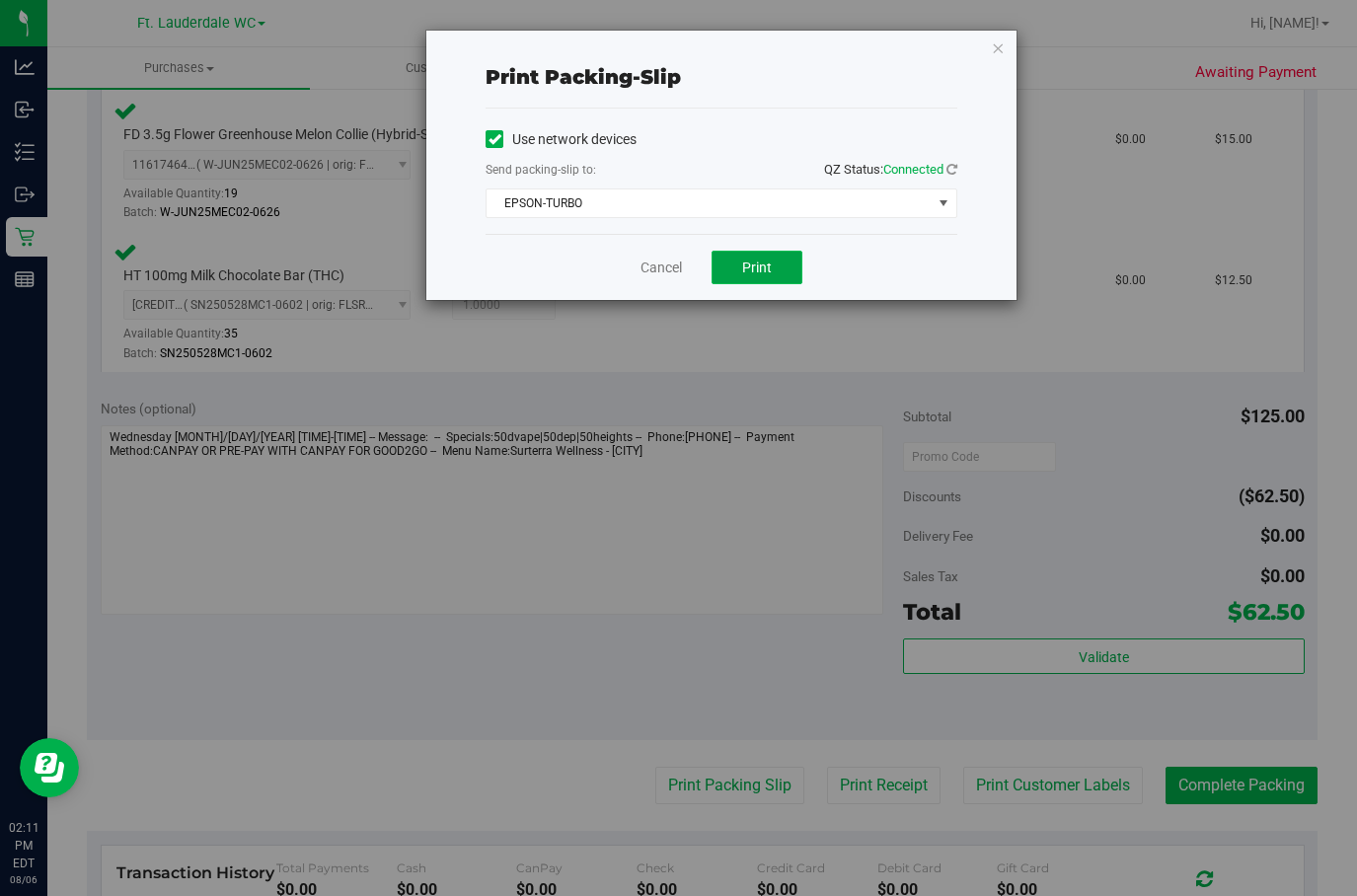 click on "Print" at bounding box center (757, 267) 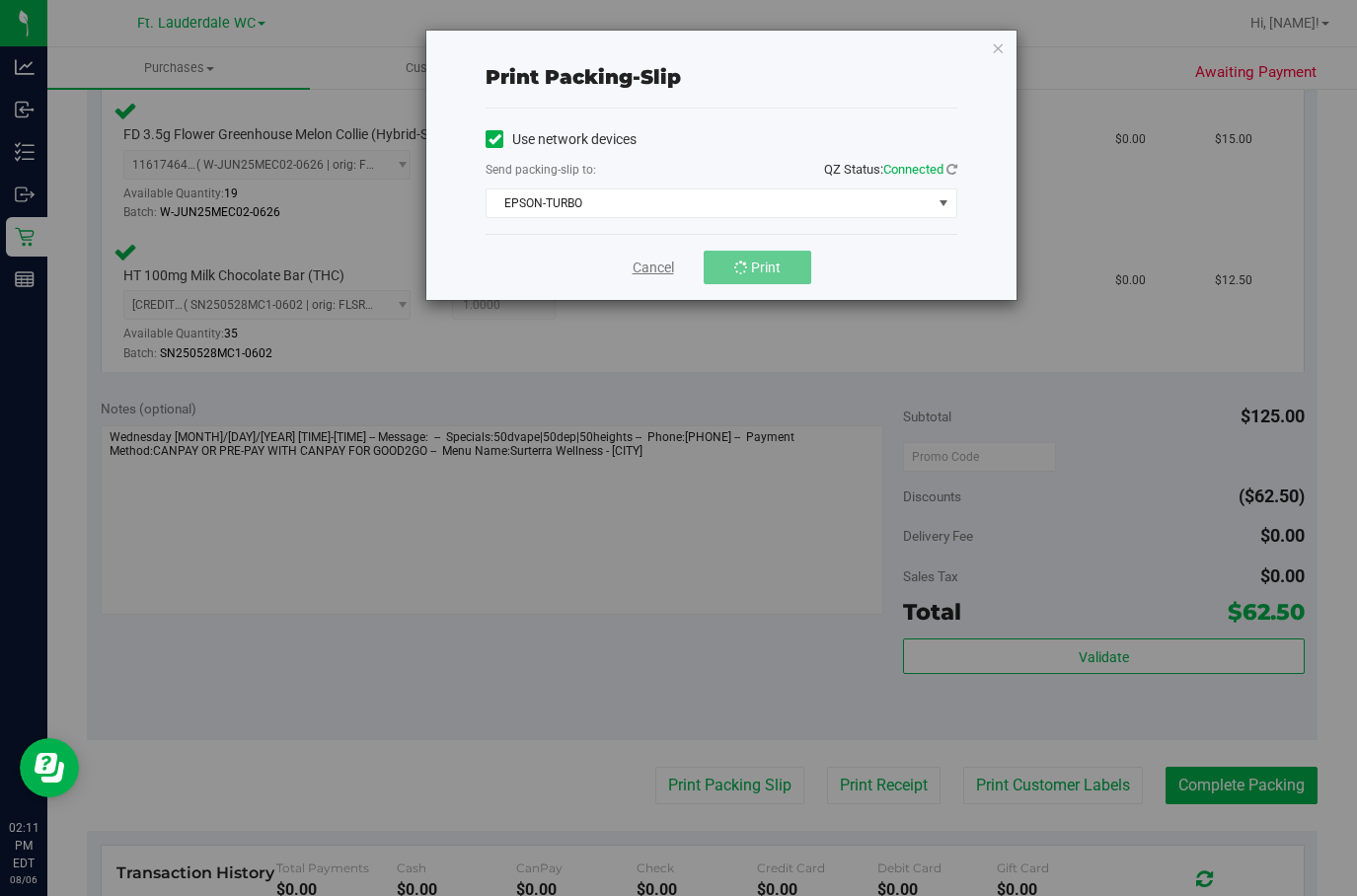 click on "Cancel" at bounding box center [653, 267] 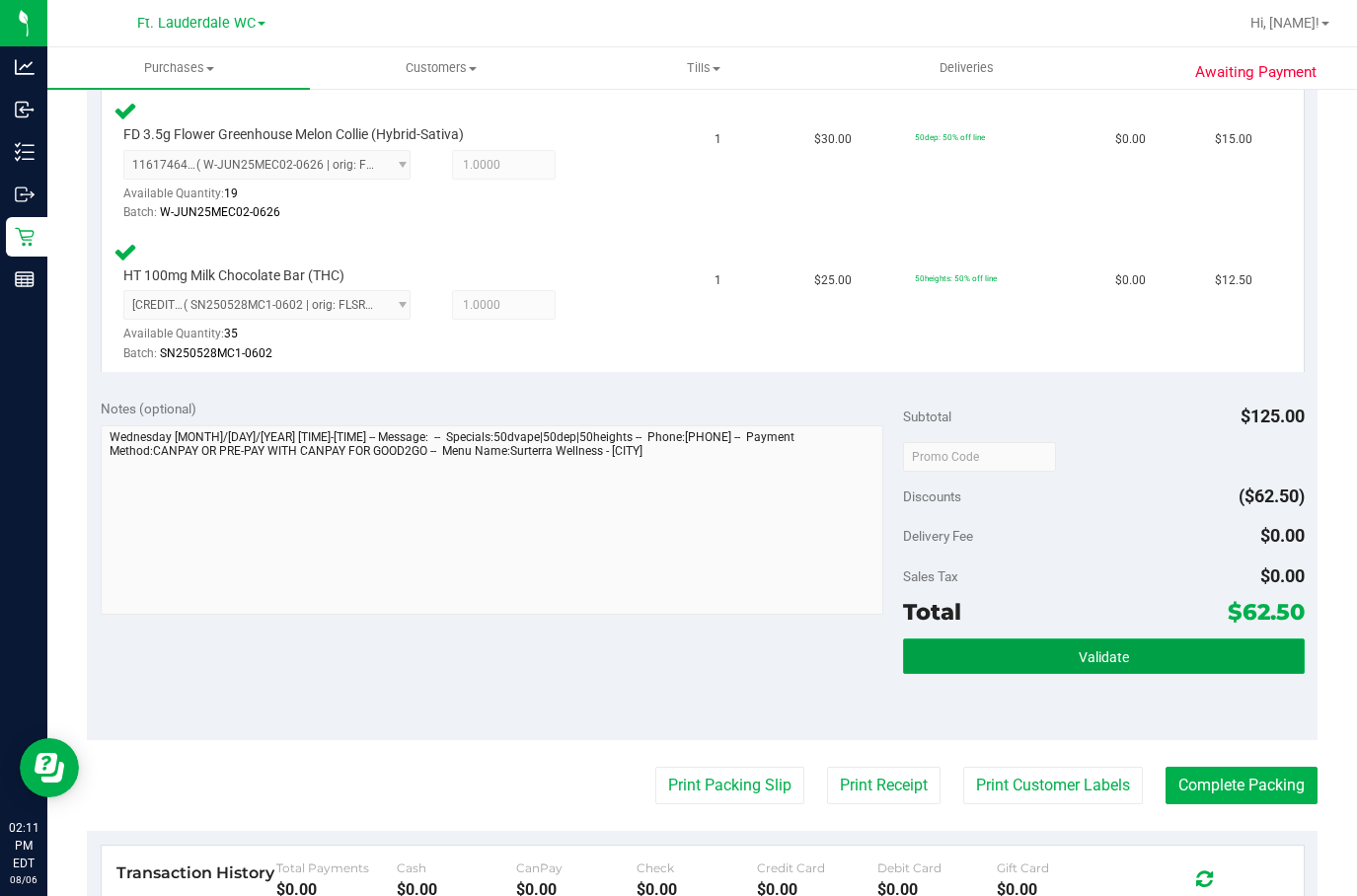 click on "Validate" at bounding box center [1103, 656] 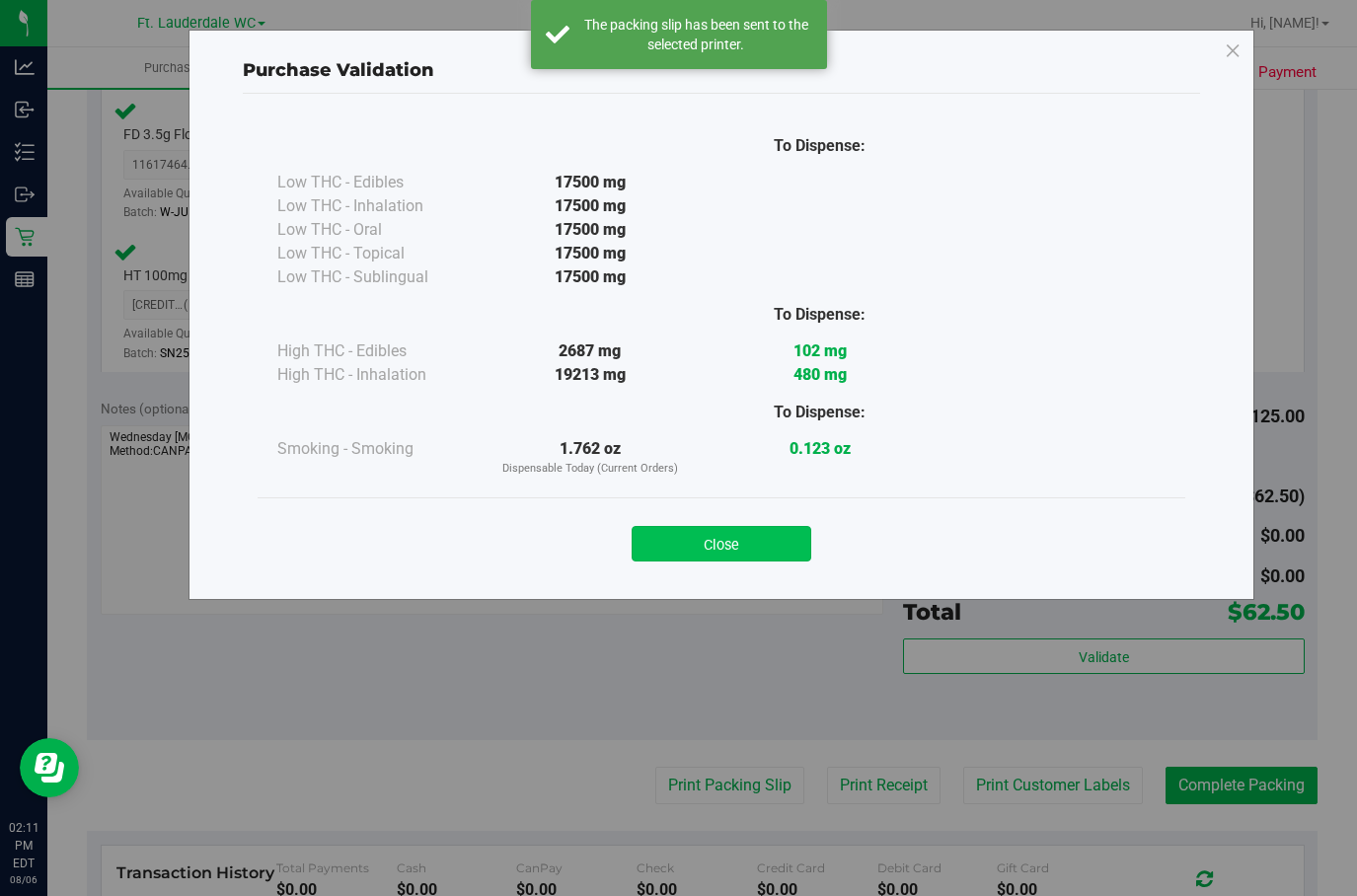click on "Close" at bounding box center (721, 544) 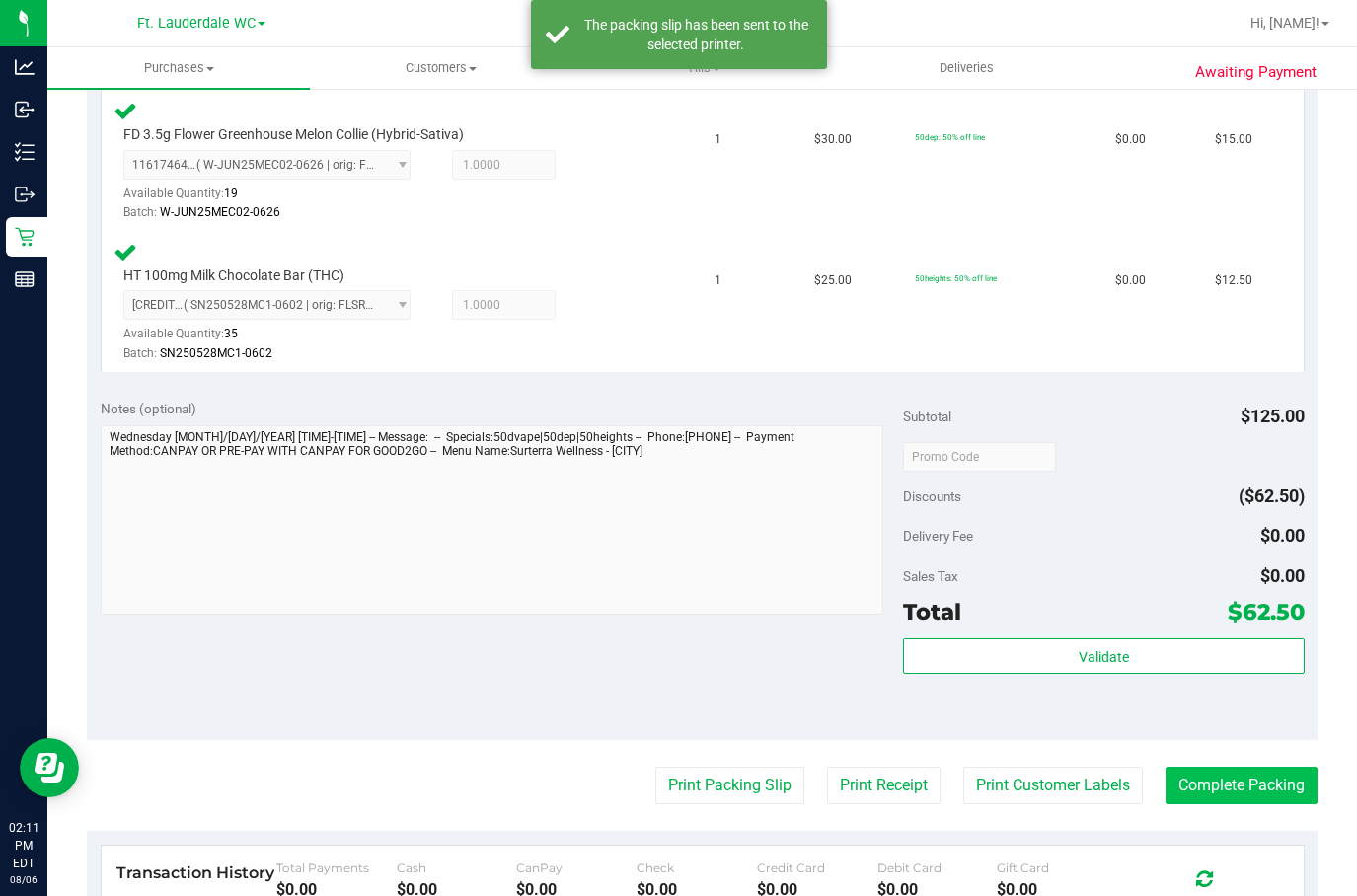 click on "Complete Packing" at bounding box center [1242, 785] 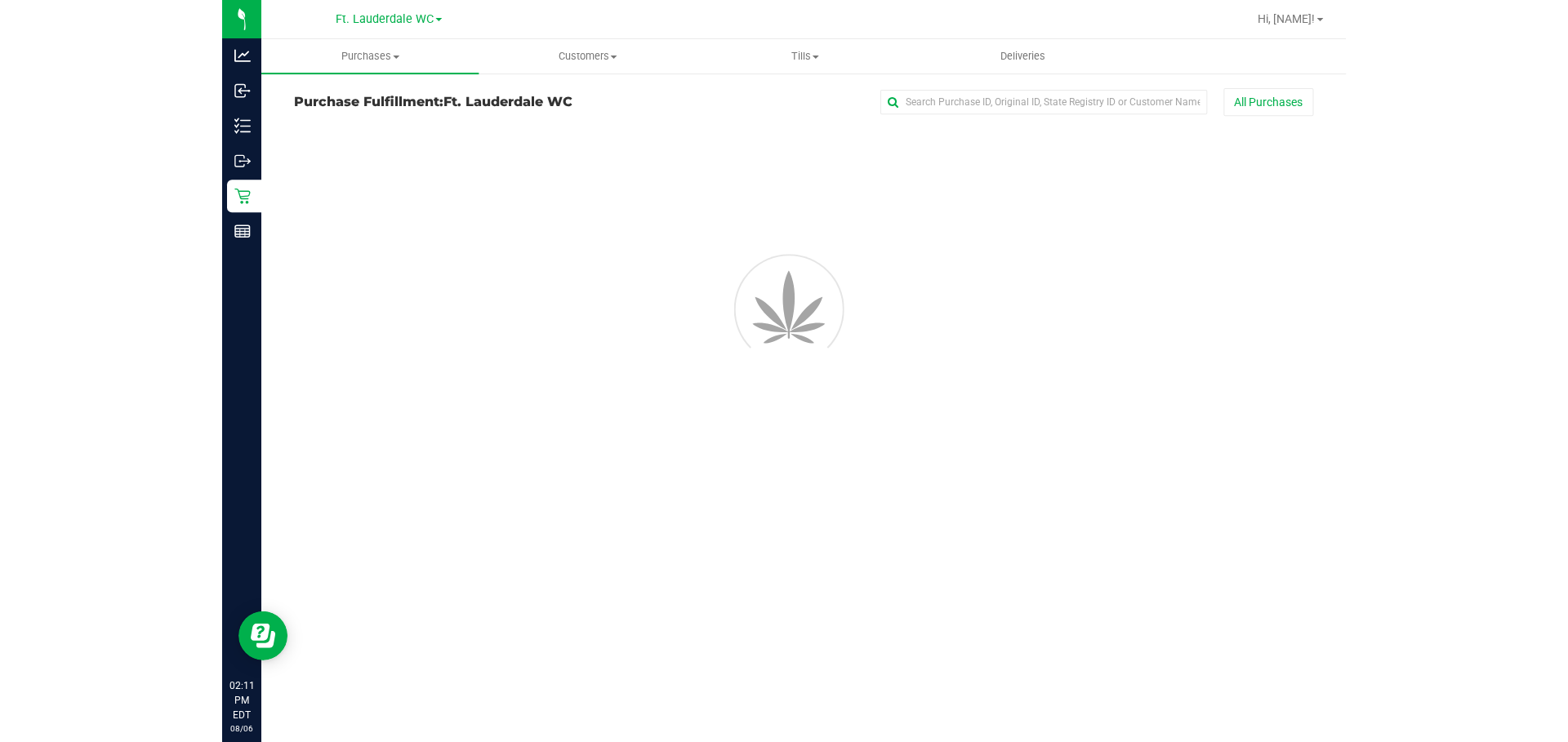 scroll, scrollTop: 0, scrollLeft: 0, axis: both 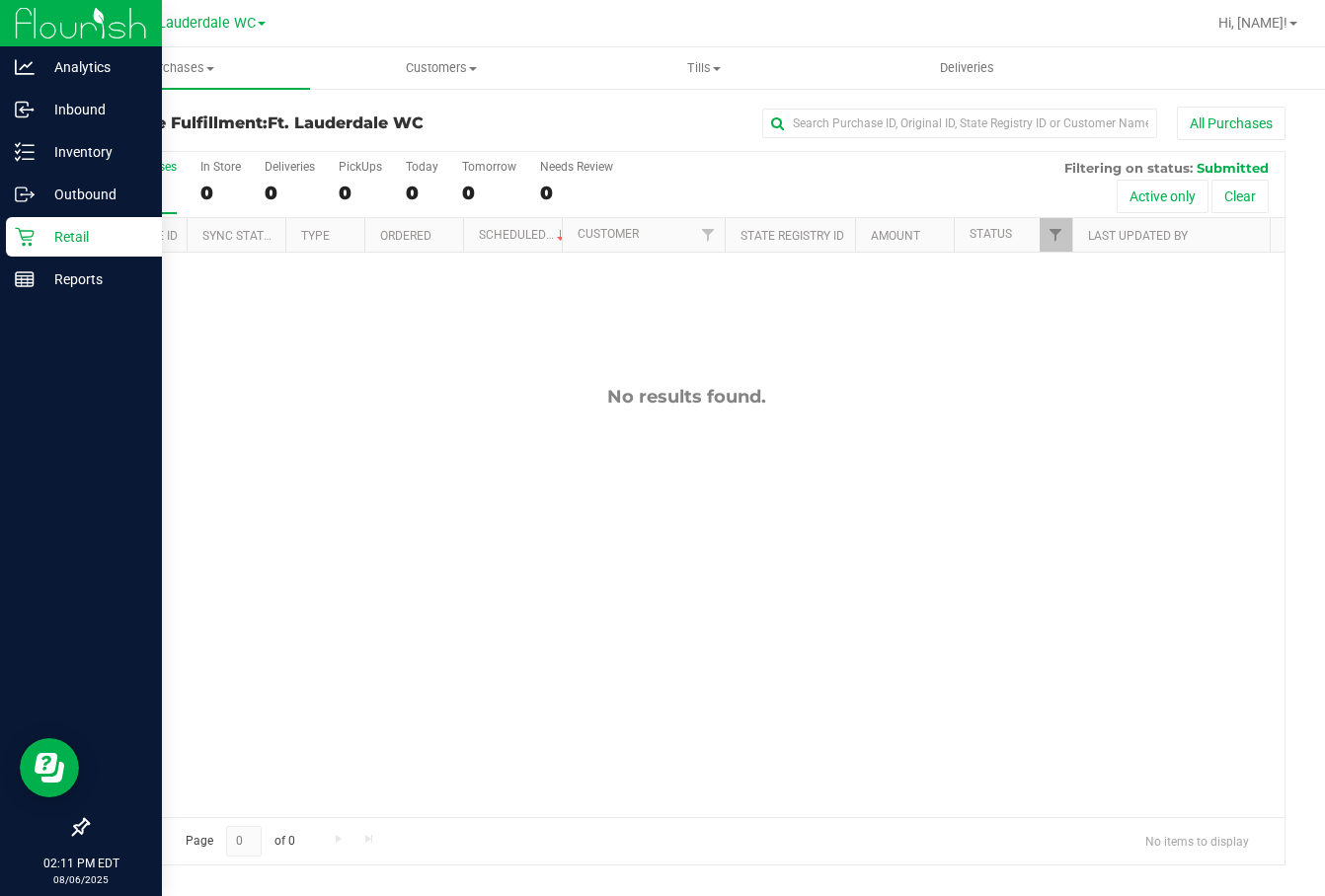 drag, startPoint x: 46, startPoint y: 237, endPoint x: 46, endPoint y: 226, distance: 11 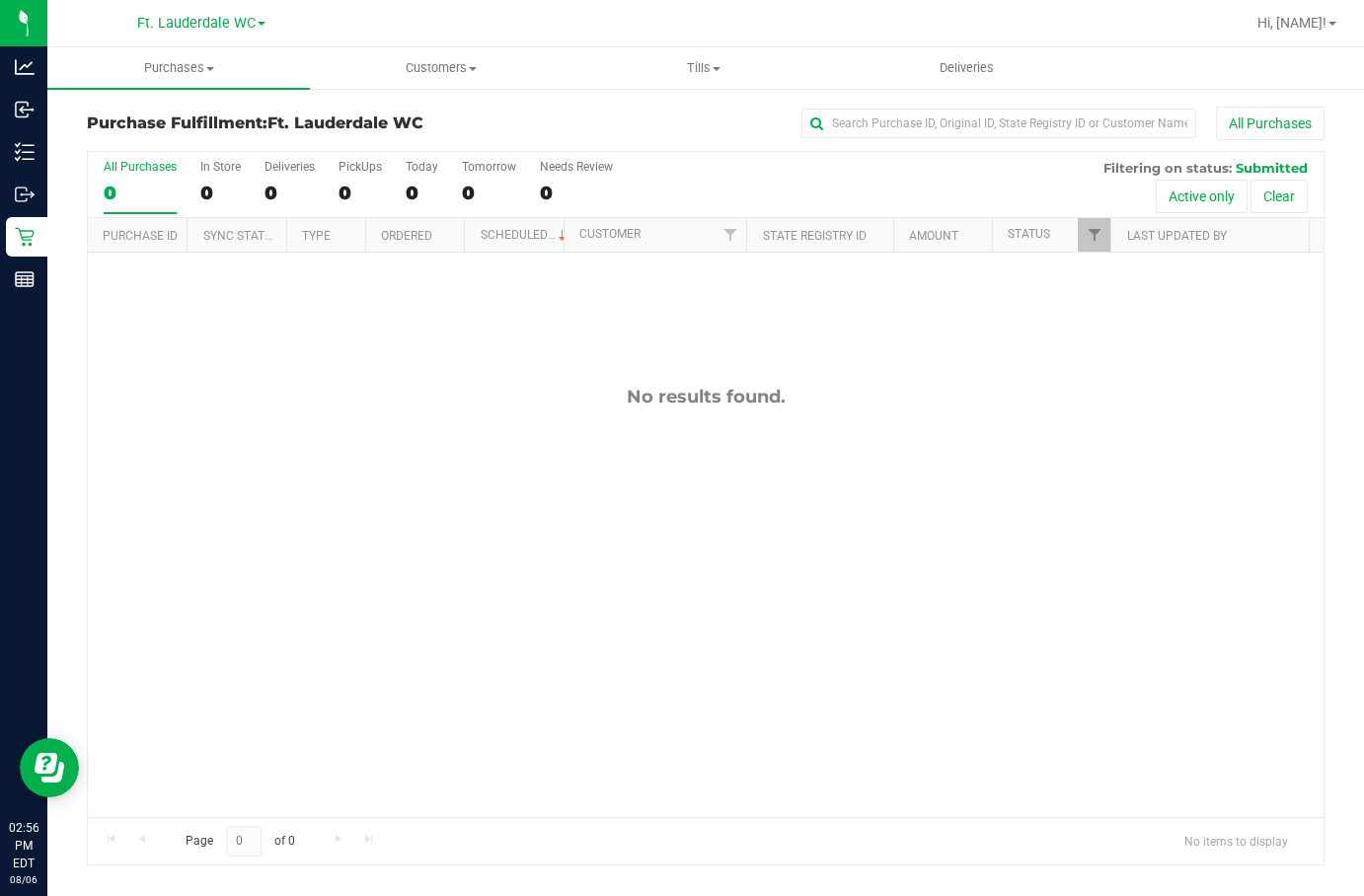 click on "All Purchases
0" at bounding box center [140, 187] 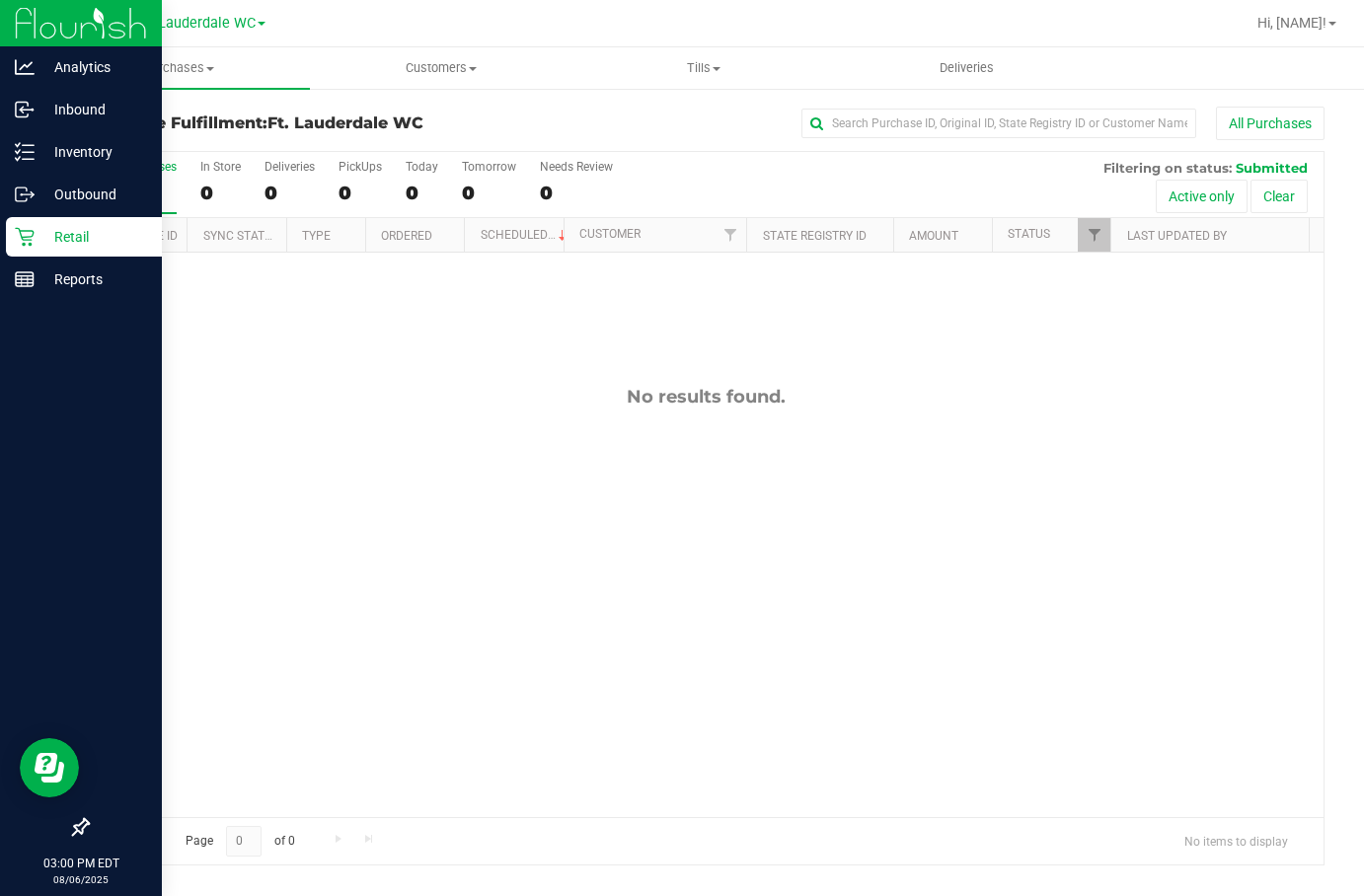 click on "Retail" at bounding box center [84, 237] 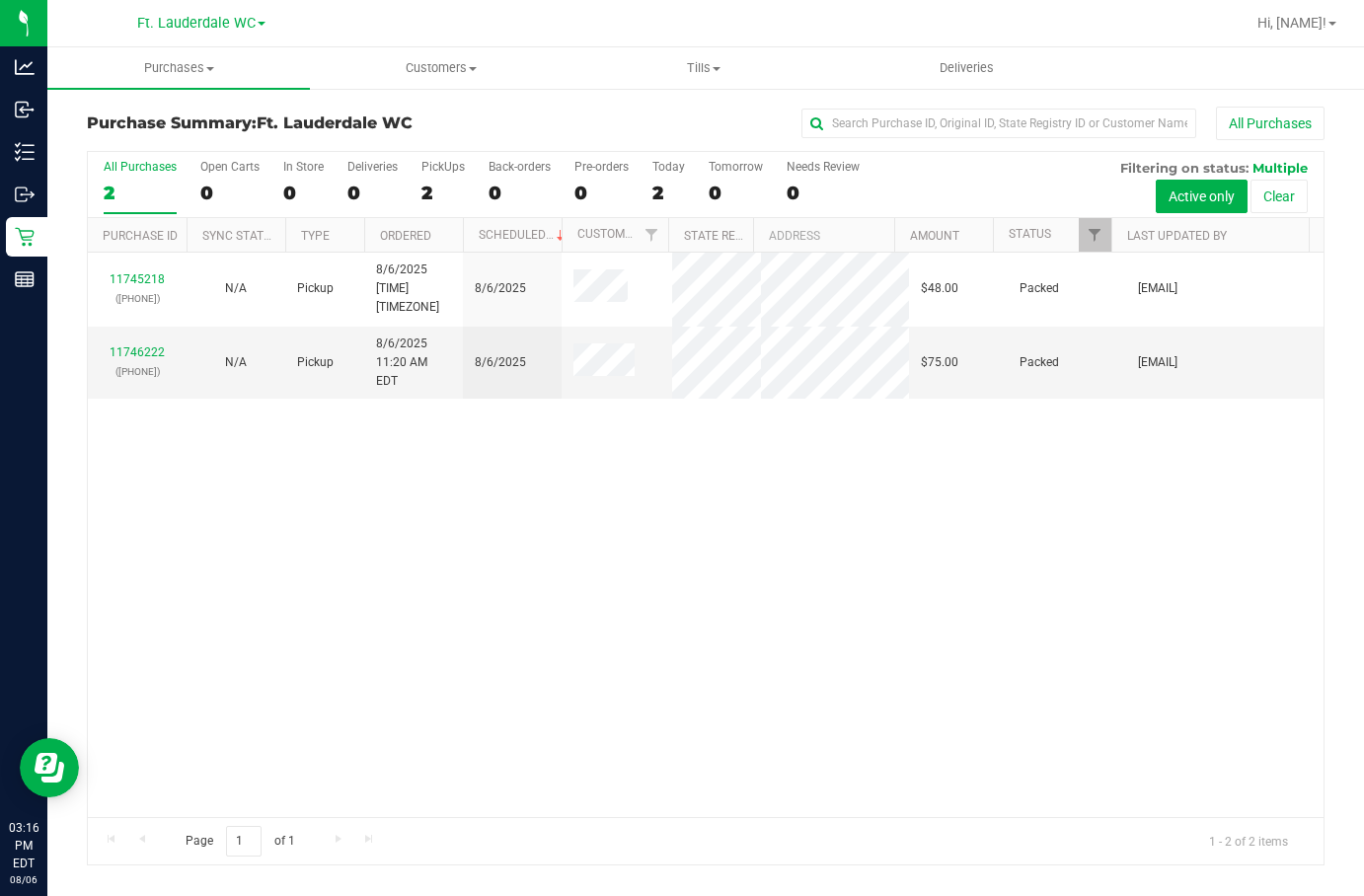click on "All Purchases" at bounding box center [140, 167] 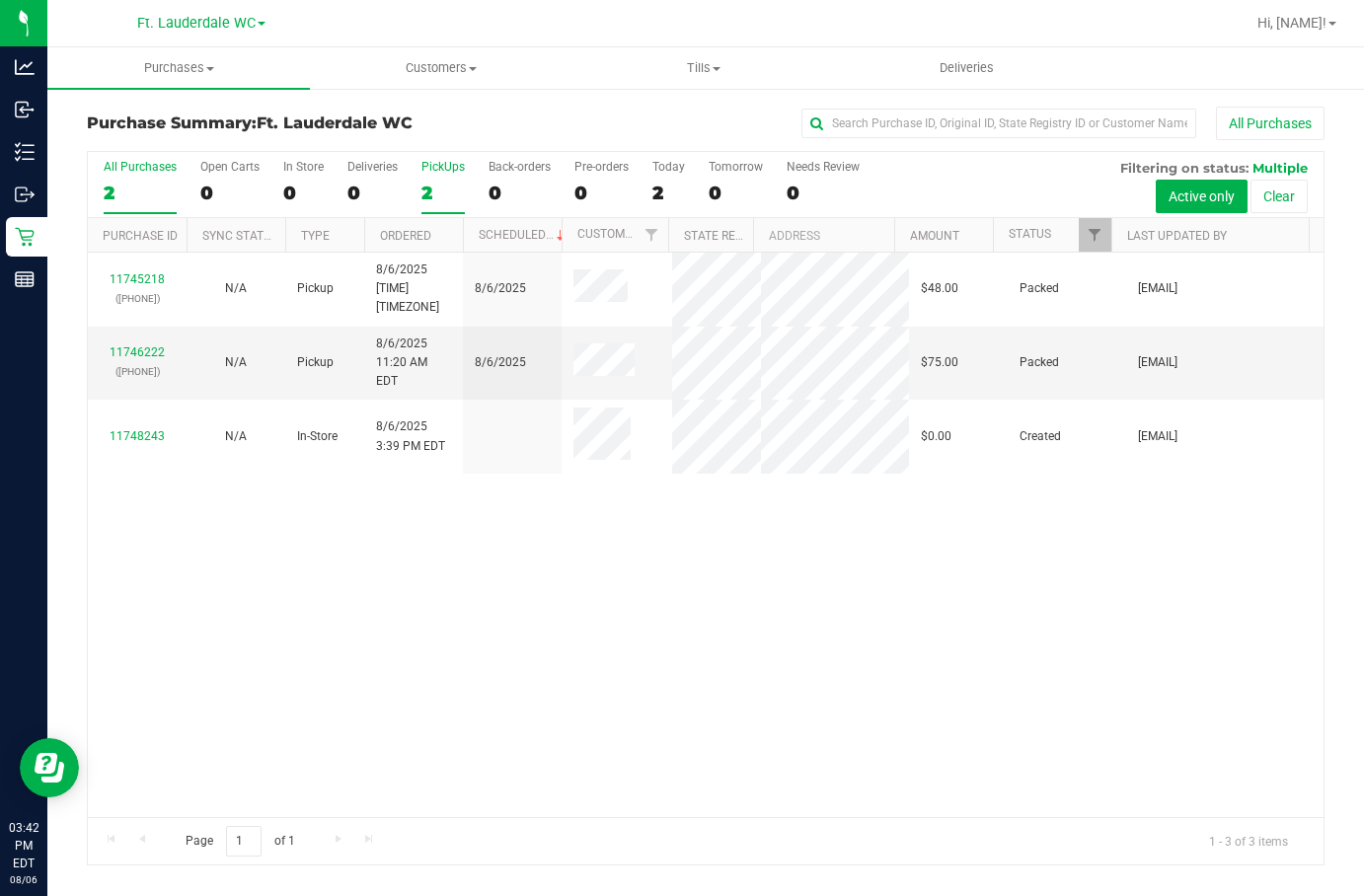 click on "2" at bounding box center [443, 192] 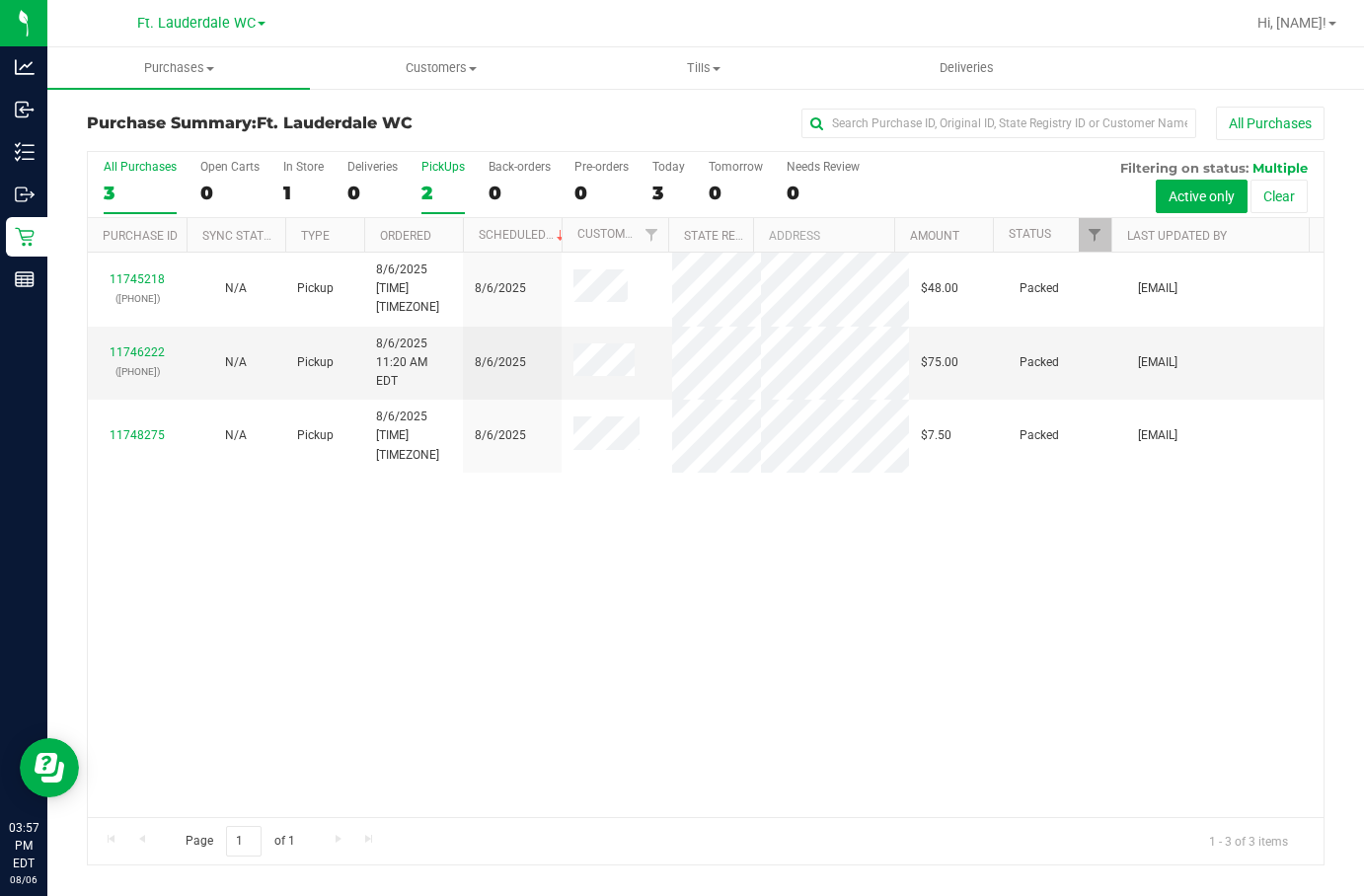 click on "All Purchases" at bounding box center [140, 167] 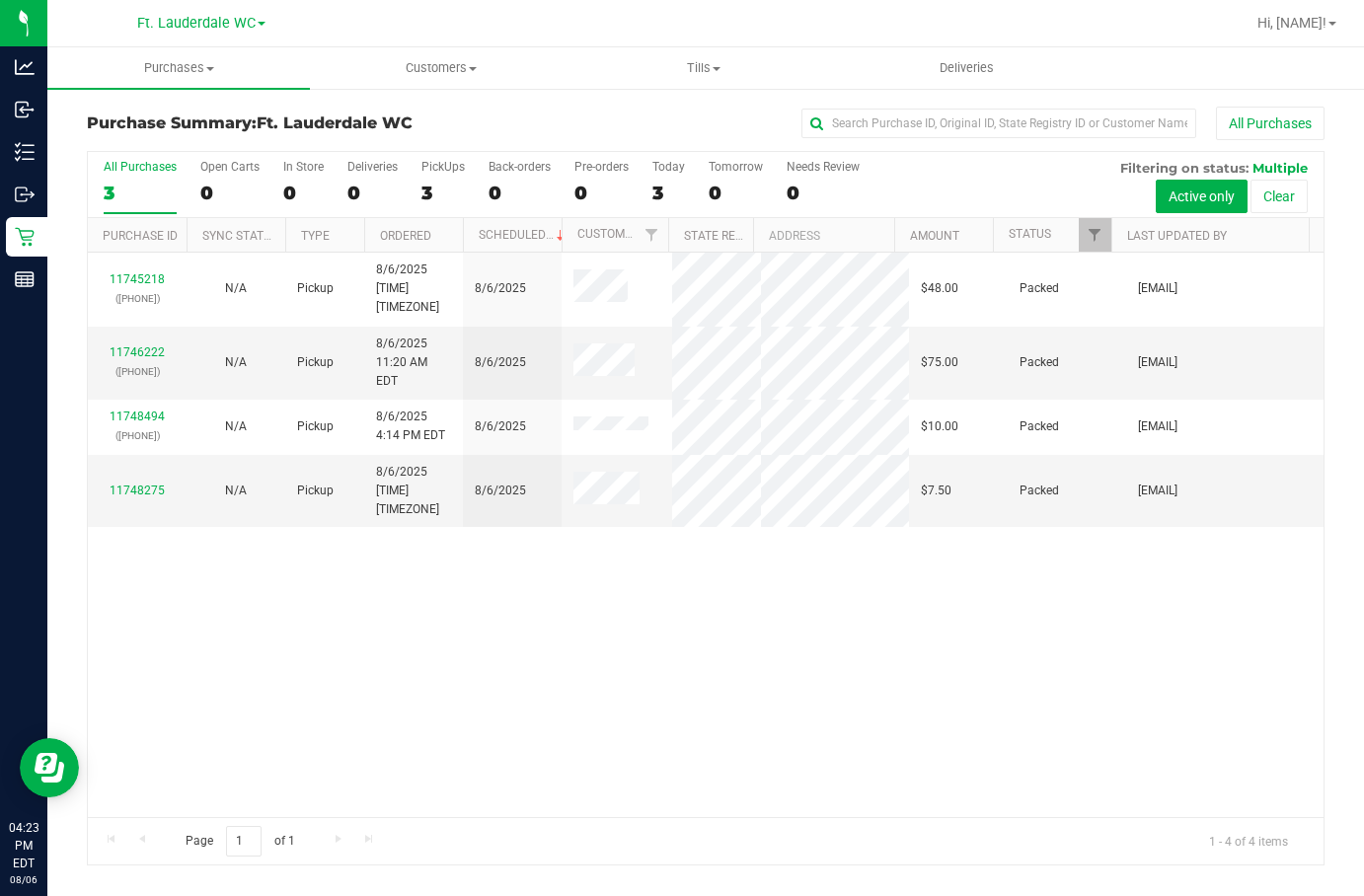 click on "All Purchases
3
Open Carts
0
In Store
0
Deliveries
0
PickUps
3
Back-orders
0
Pre-orders
0
Today
3
Tomorrow
0" at bounding box center (706, 185) 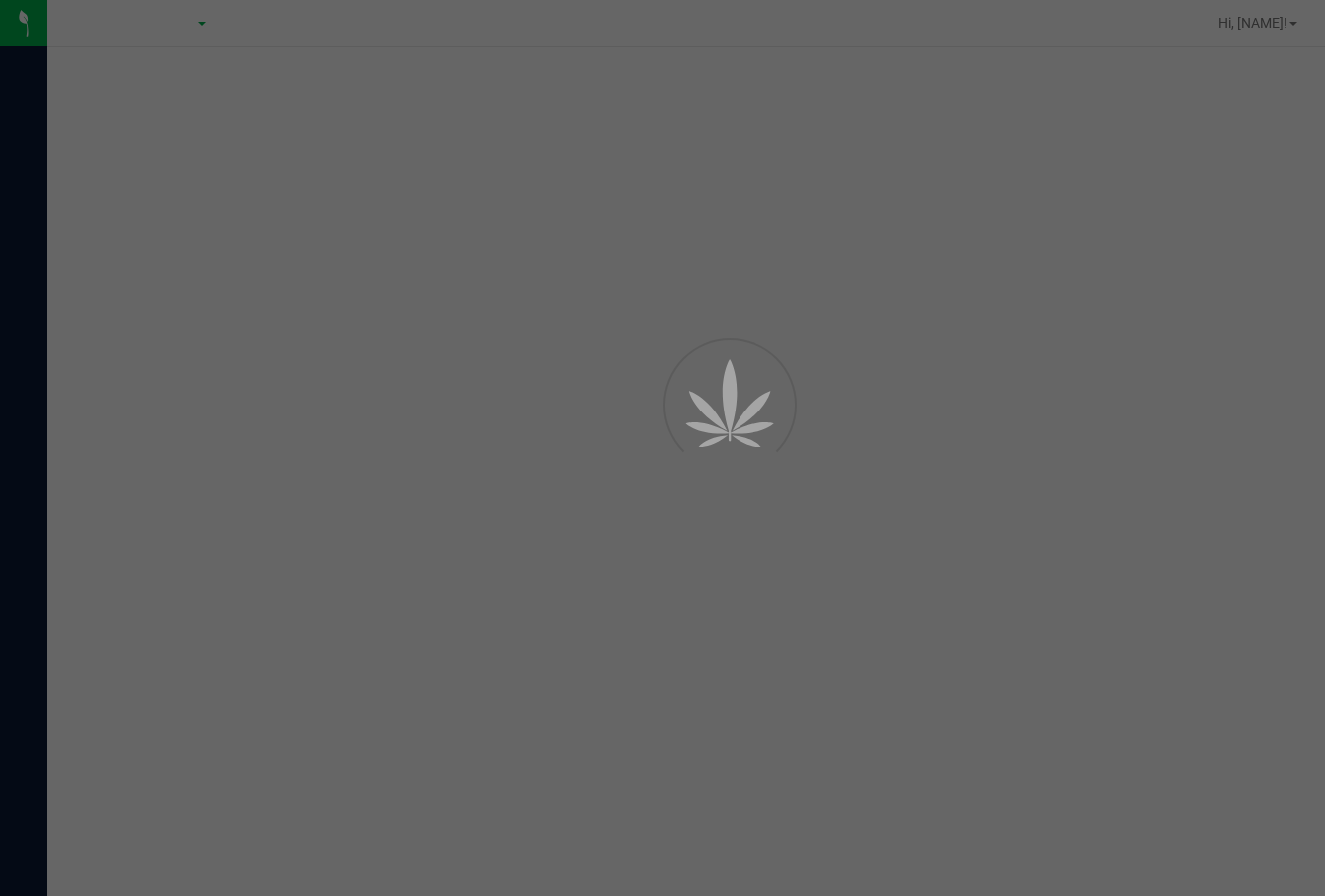 scroll, scrollTop: 0, scrollLeft: 0, axis: both 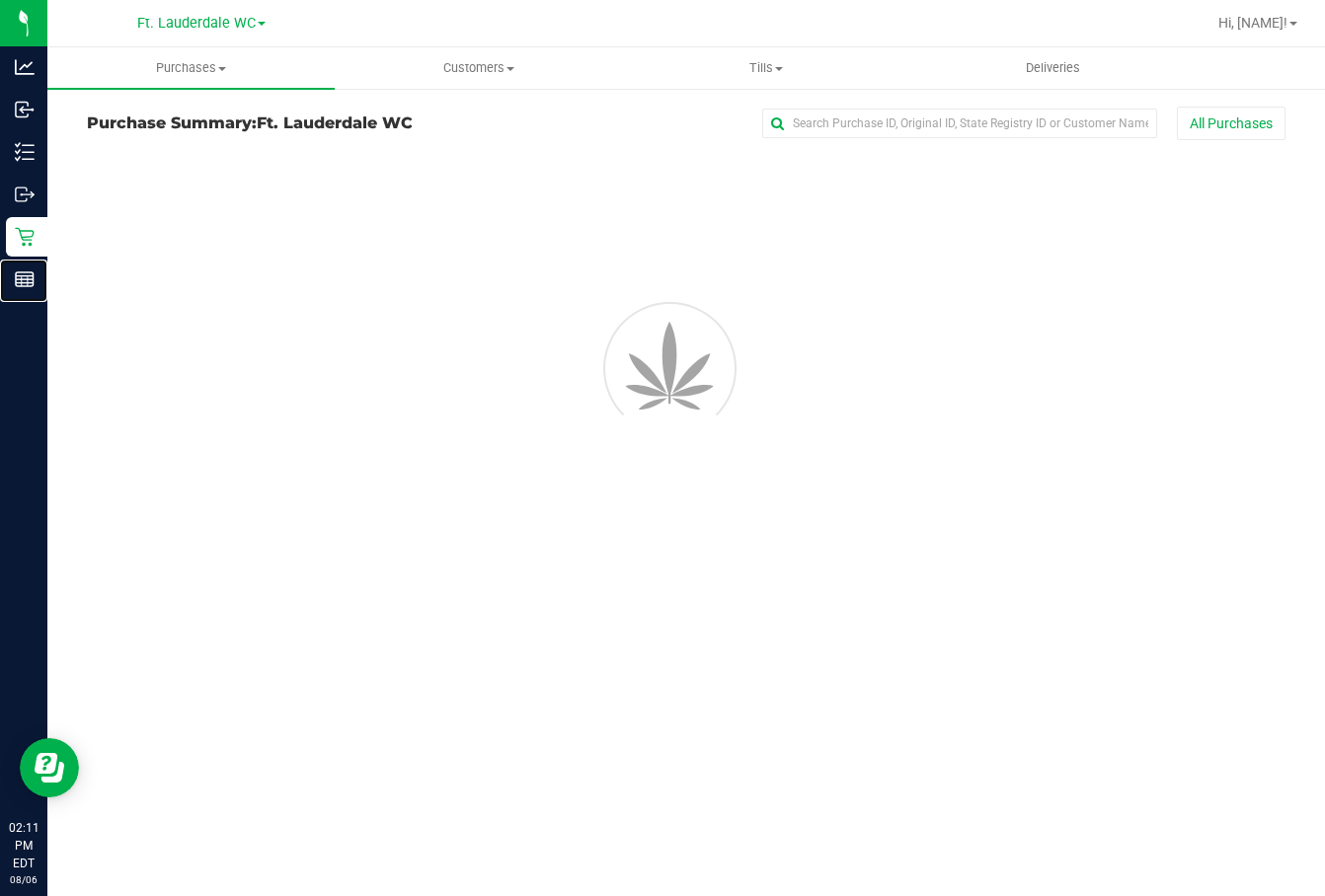 click 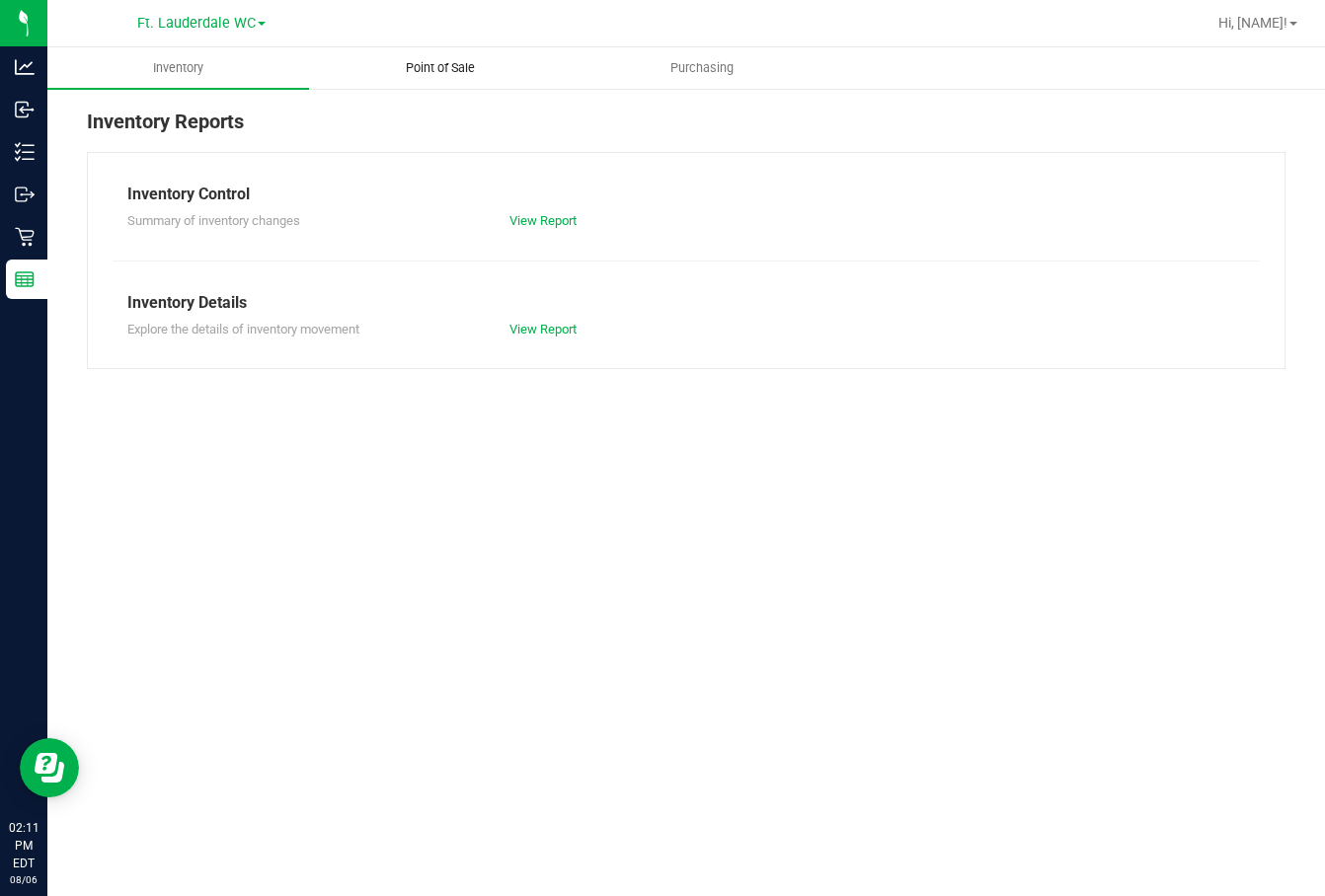 click on "Point of Sale" at bounding box center (439, 68) 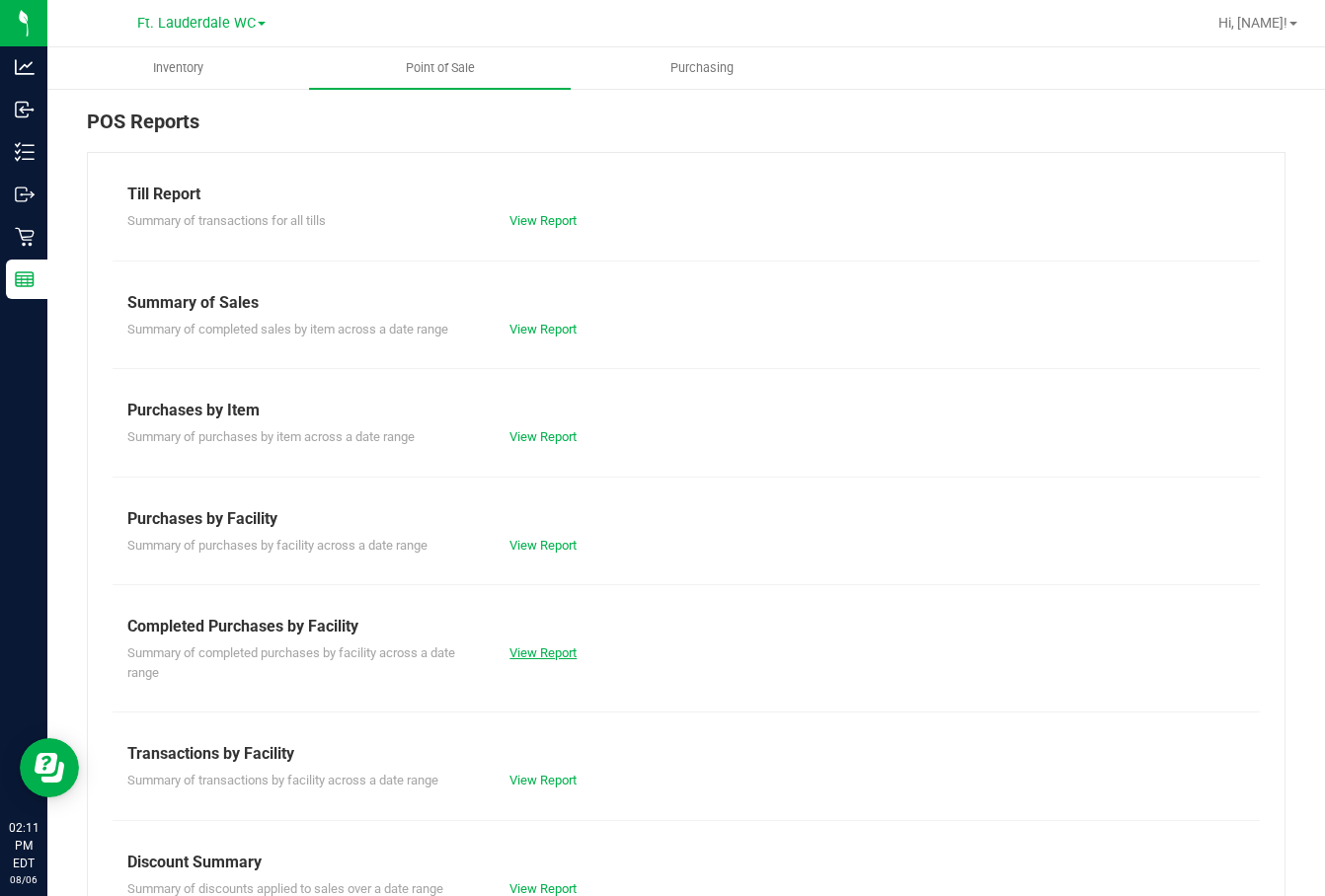 click on "View Report" at bounding box center (543, 652) 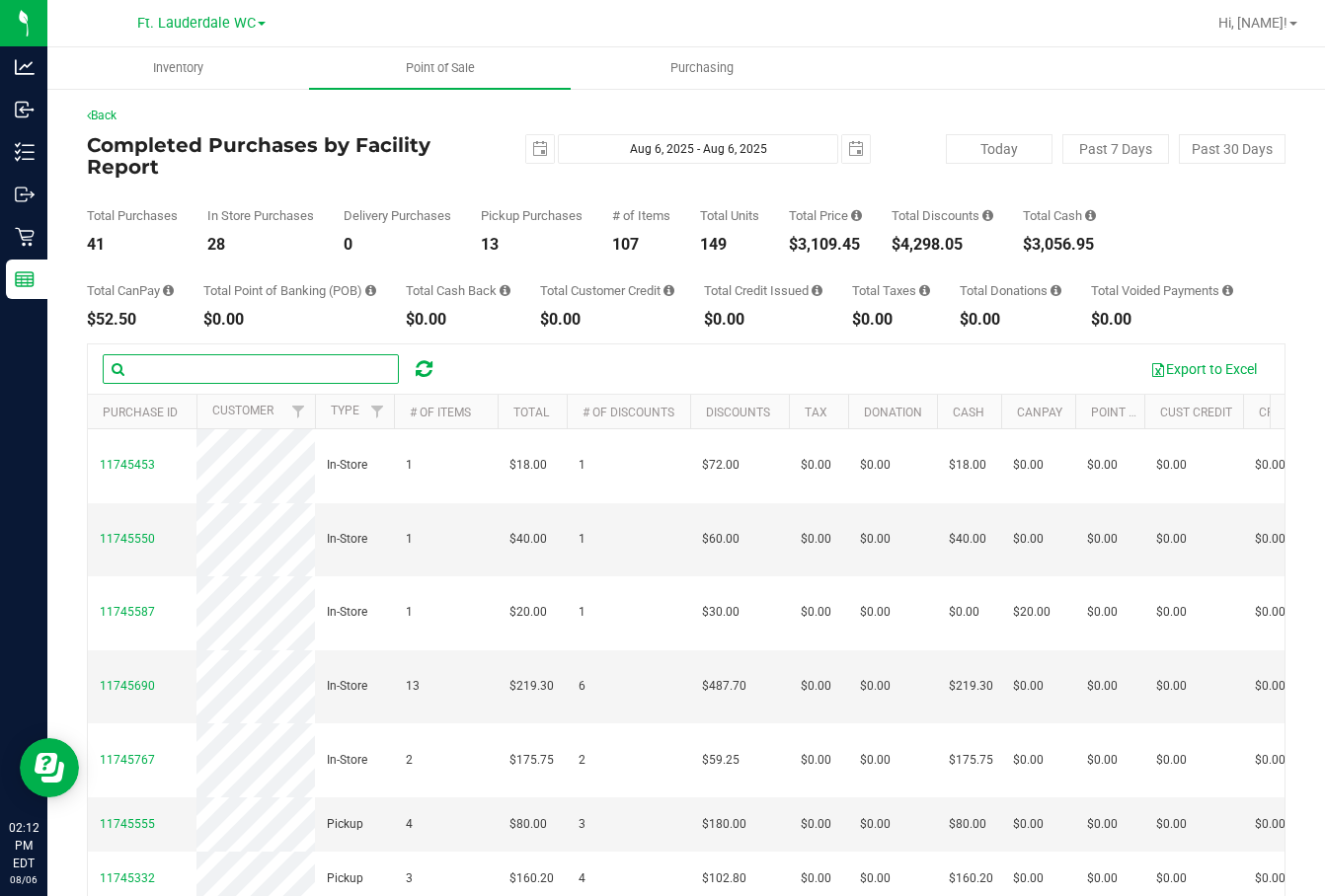 click at bounding box center (251, 369) 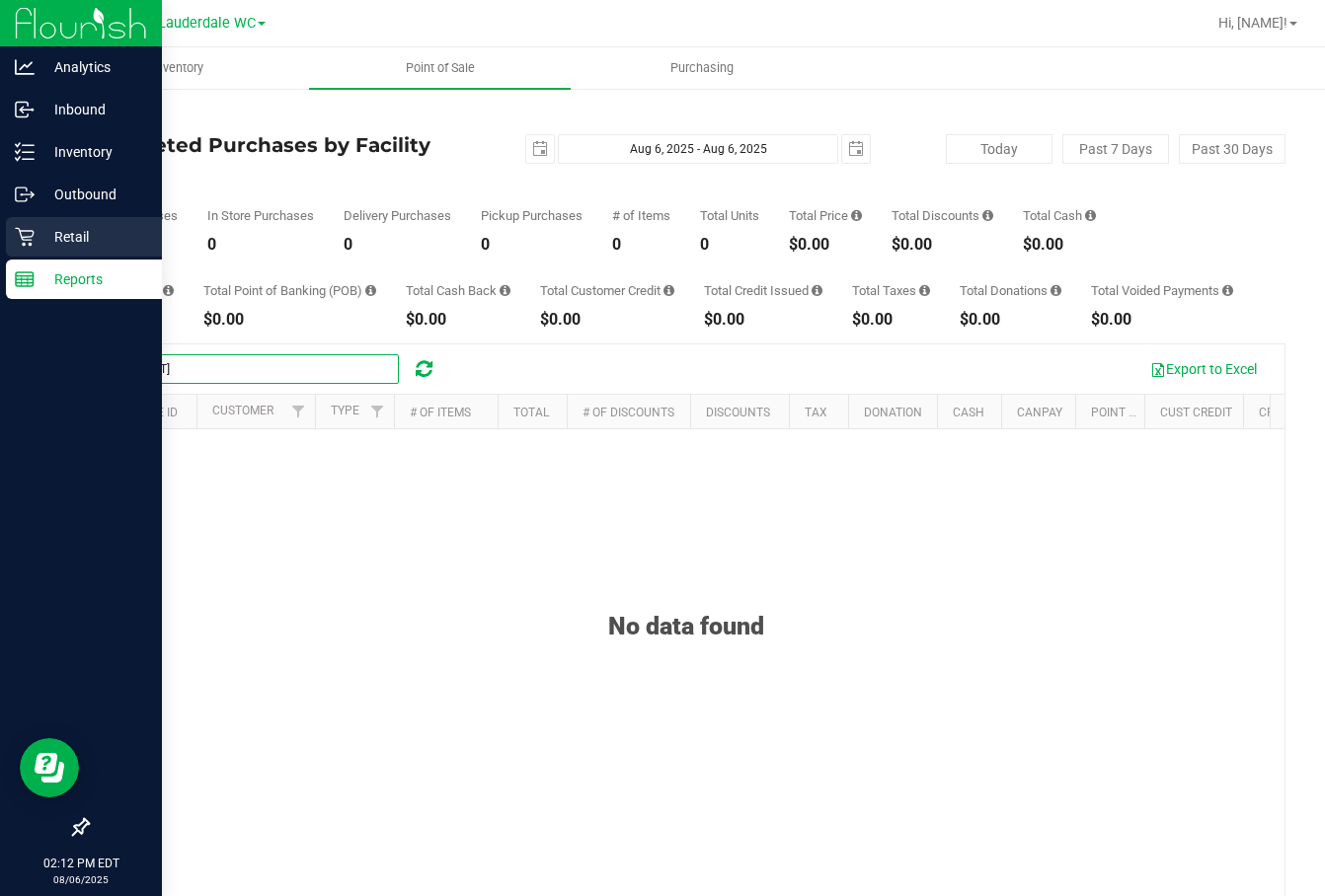type on "zachary" 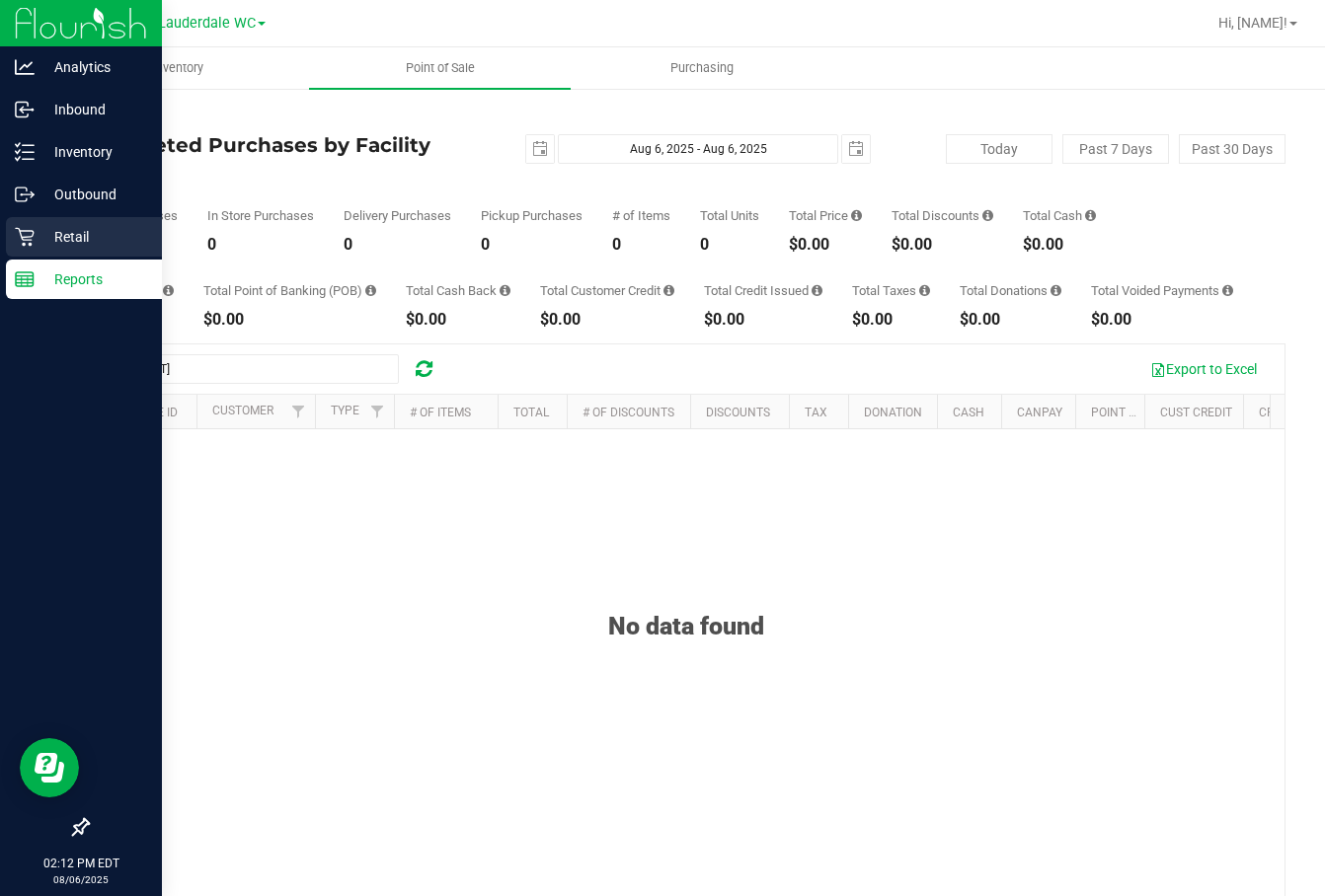 click on "Retail" at bounding box center (84, 237) 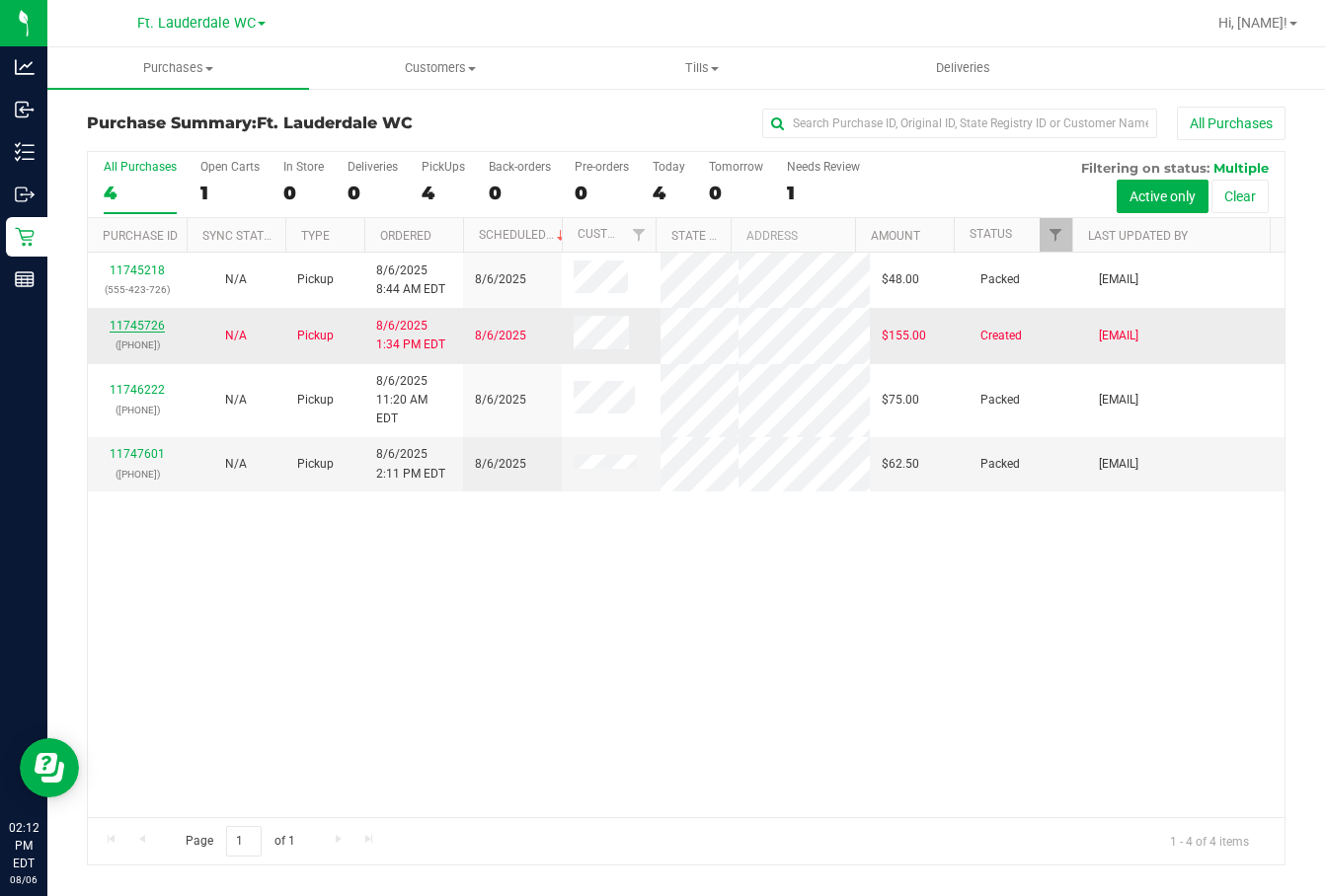 click on "11745726" at bounding box center (137, 326) 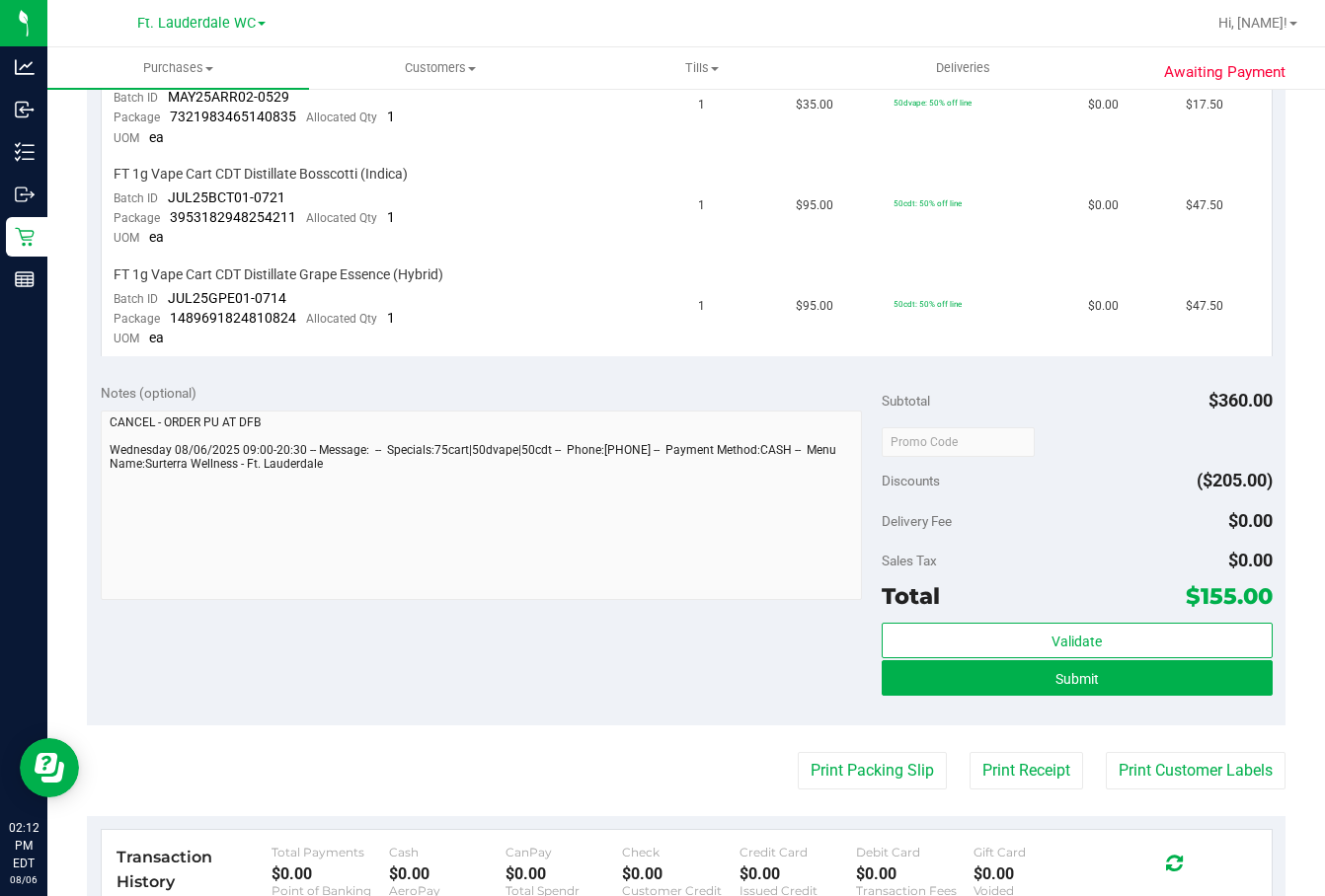 scroll, scrollTop: 777, scrollLeft: 0, axis: vertical 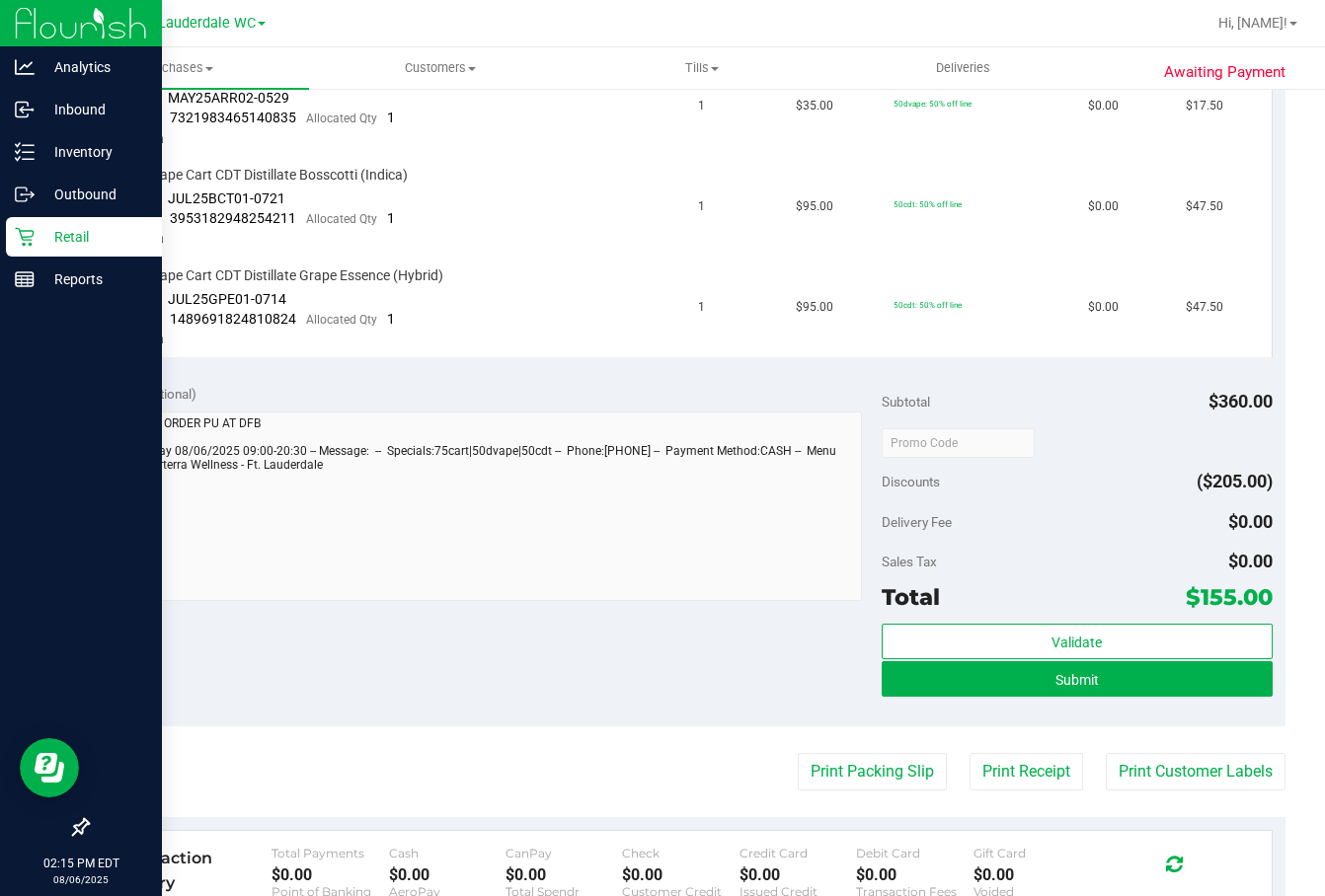 click on "Retail" at bounding box center [84, 237] 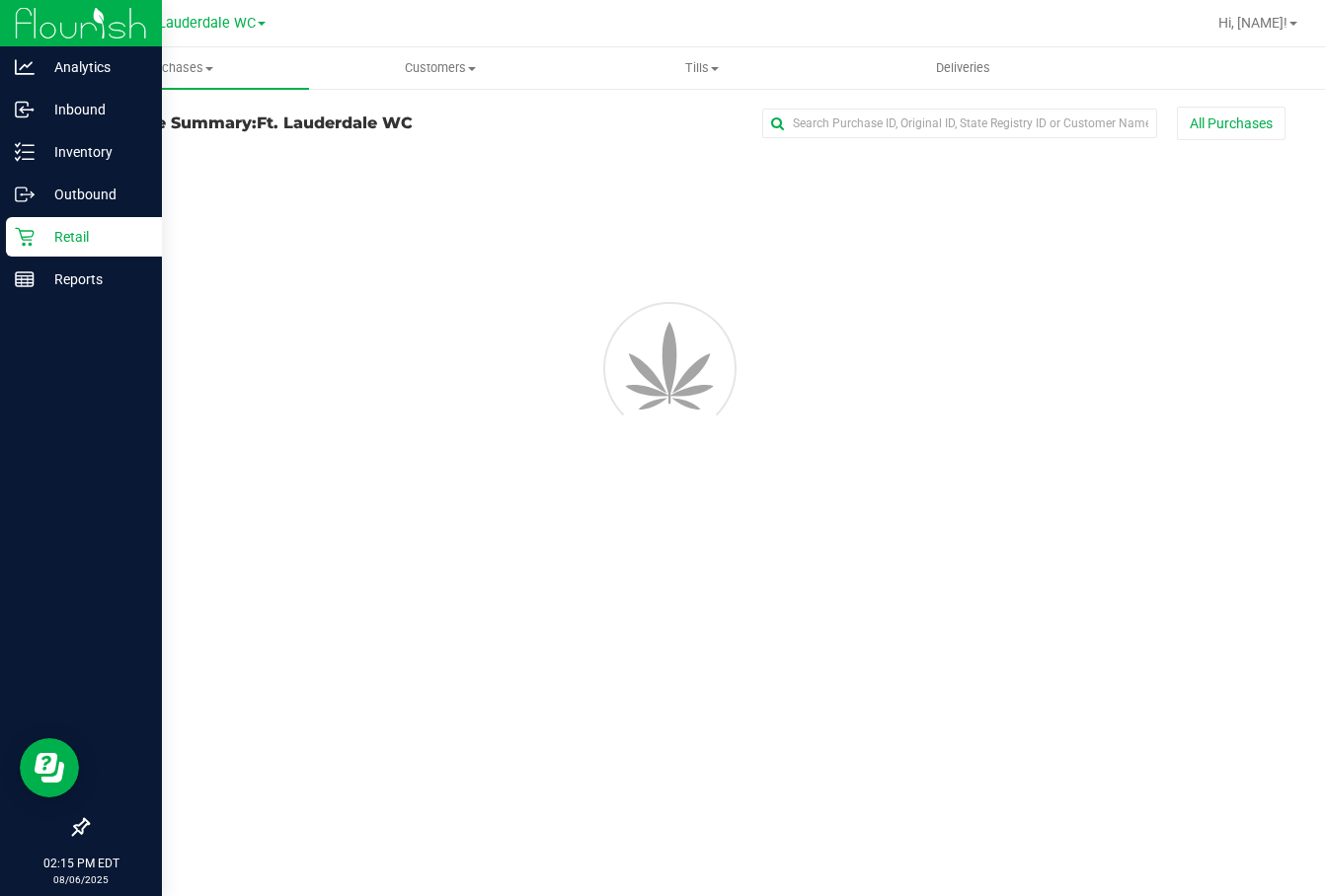 scroll, scrollTop: 0, scrollLeft: 0, axis: both 